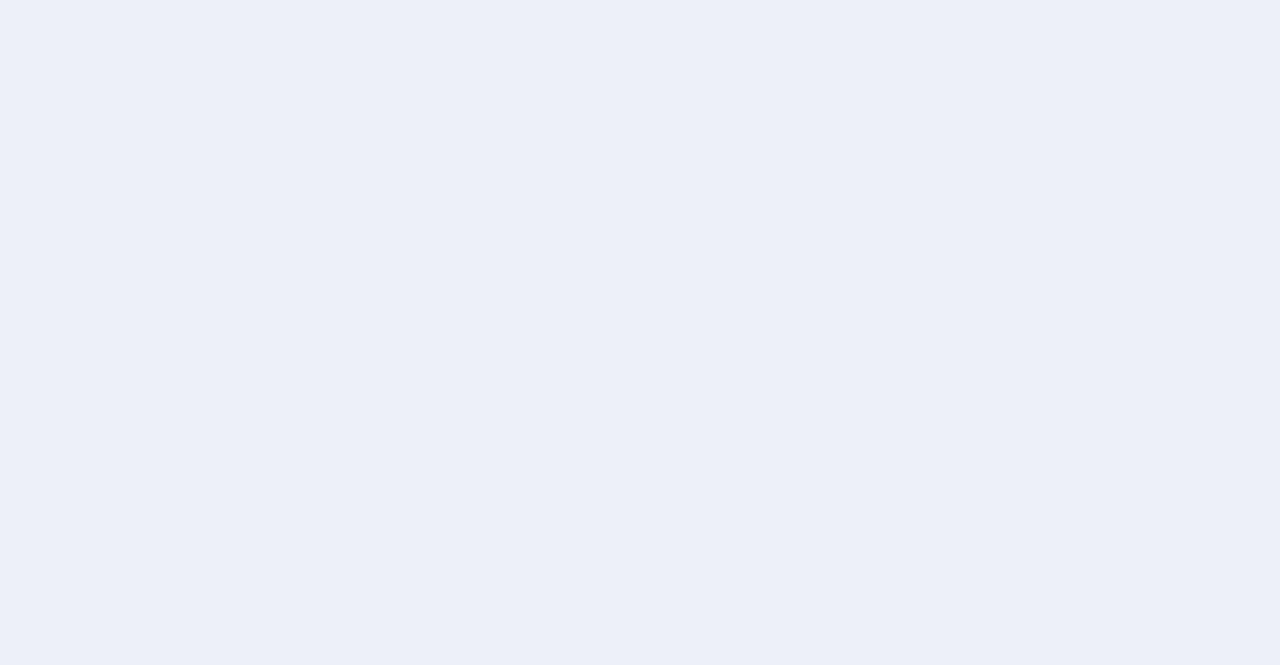 scroll, scrollTop: 0, scrollLeft: 0, axis: both 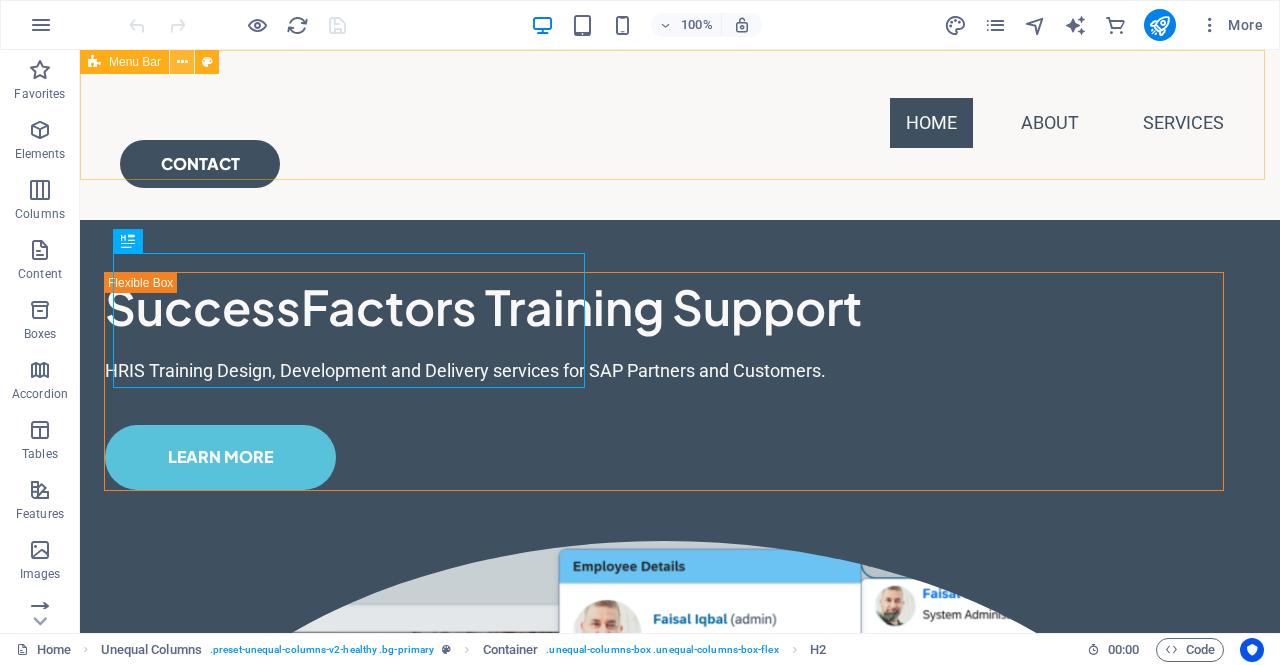 click at bounding box center [182, 62] 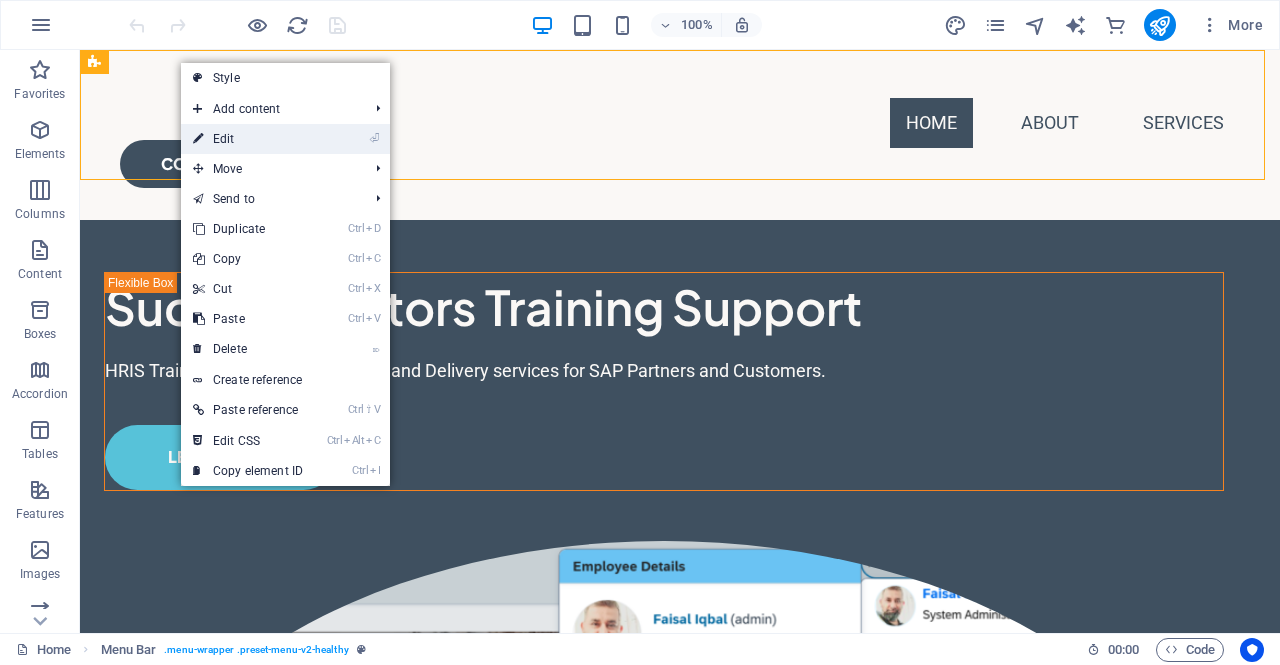 click on "⏎  Edit" at bounding box center [248, 139] 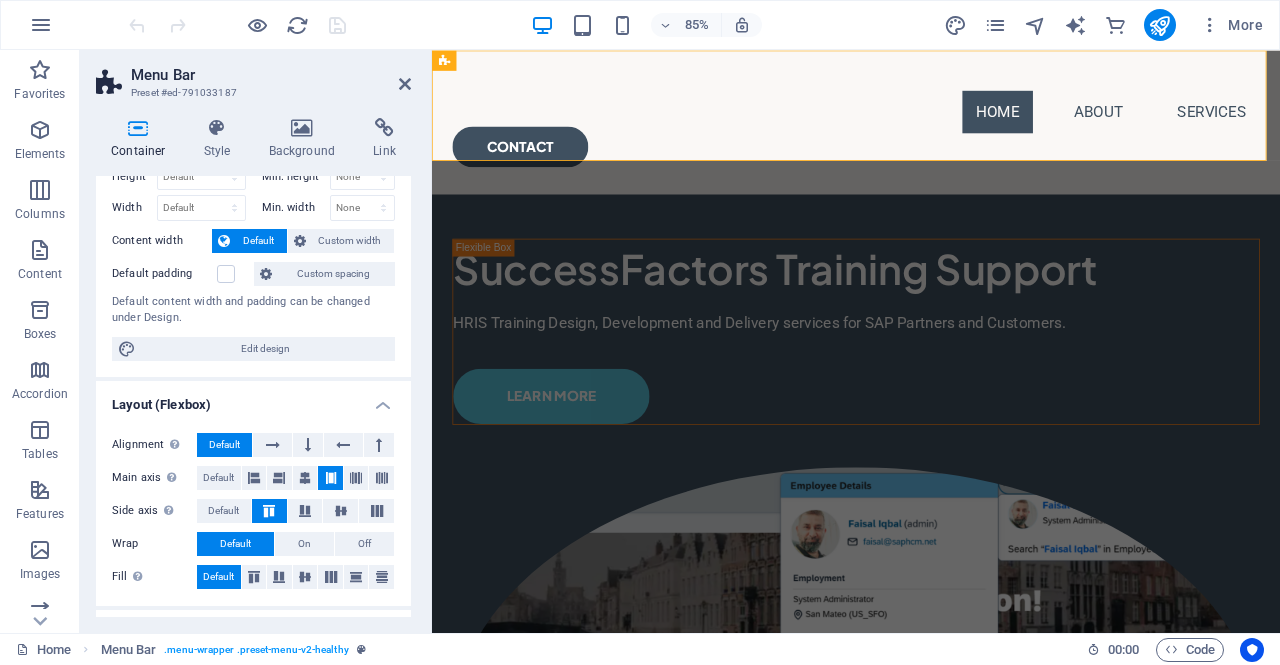 scroll, scrollTop: 0, scrollLeft: 0, axis: both 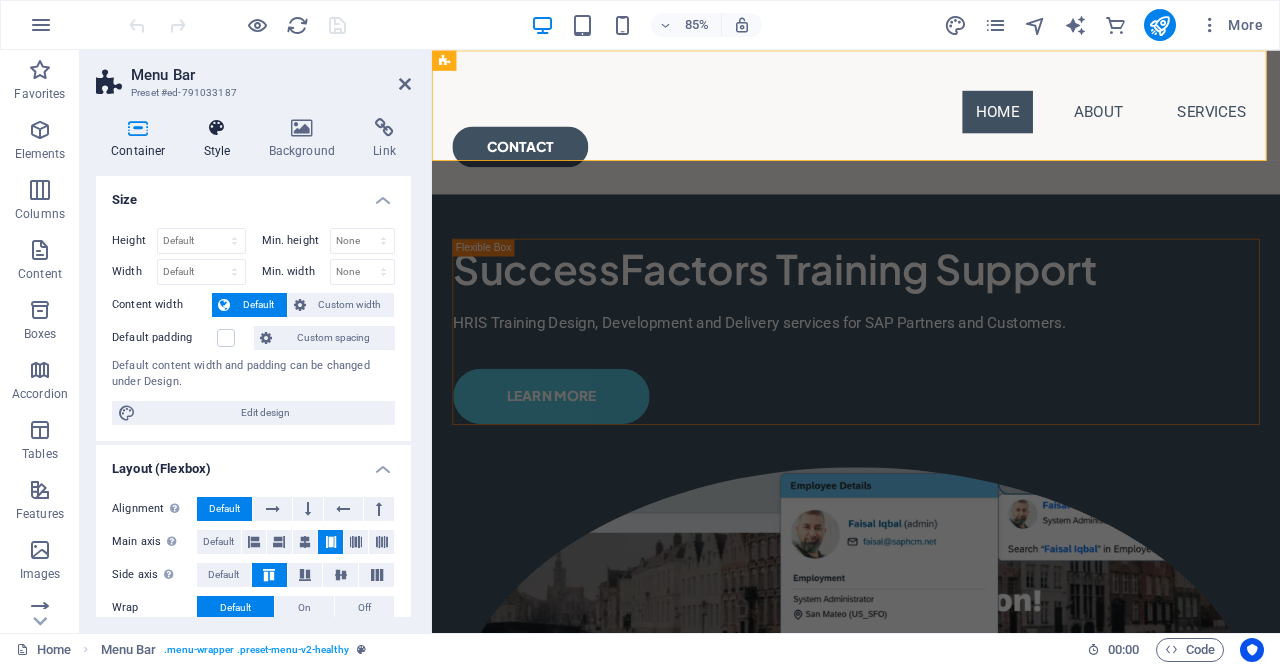 click at bounding box center (217, 128) 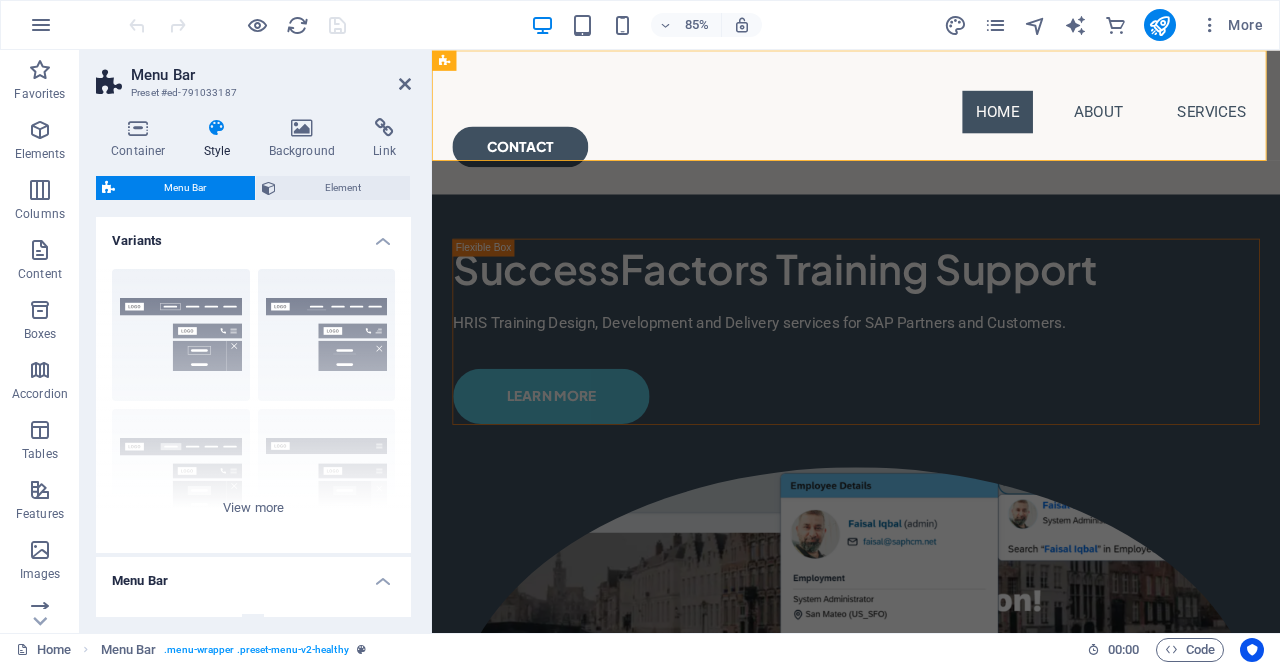 drag, startPoint x: 411, startPoint y: 275, endPoint x: 407, endPoint y: 361, distance: 86.09297 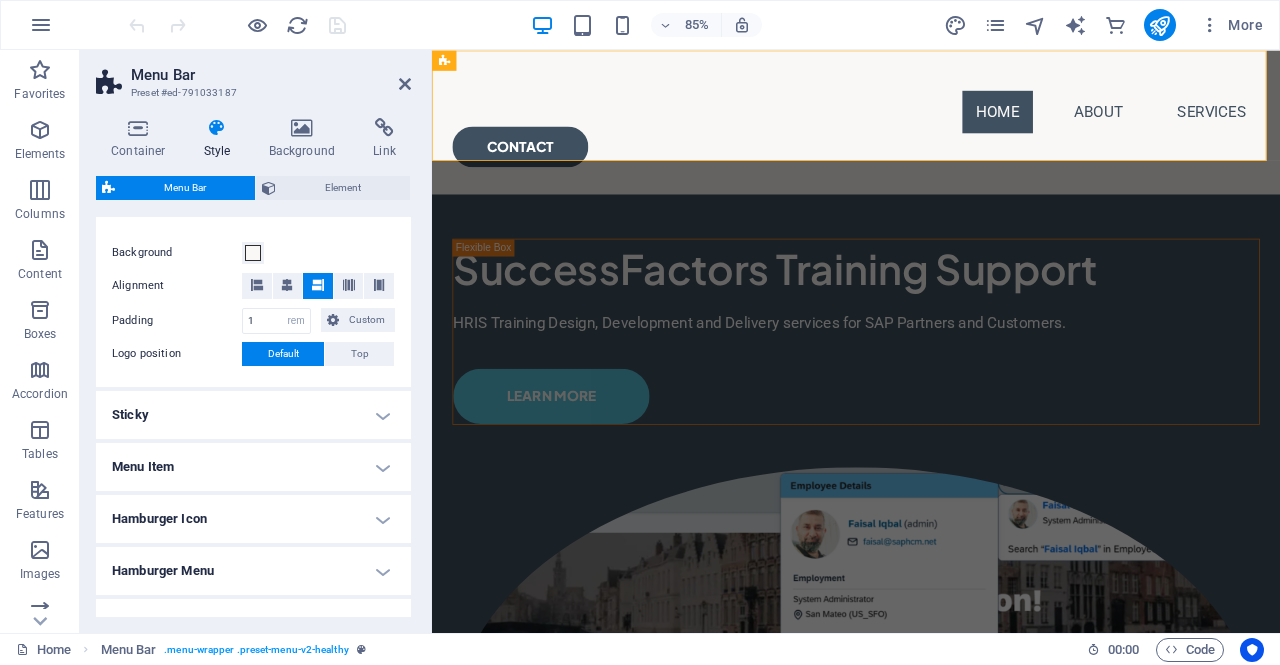 scroll, scrollTop: 379, scrollLeft: 0, axis: vertical 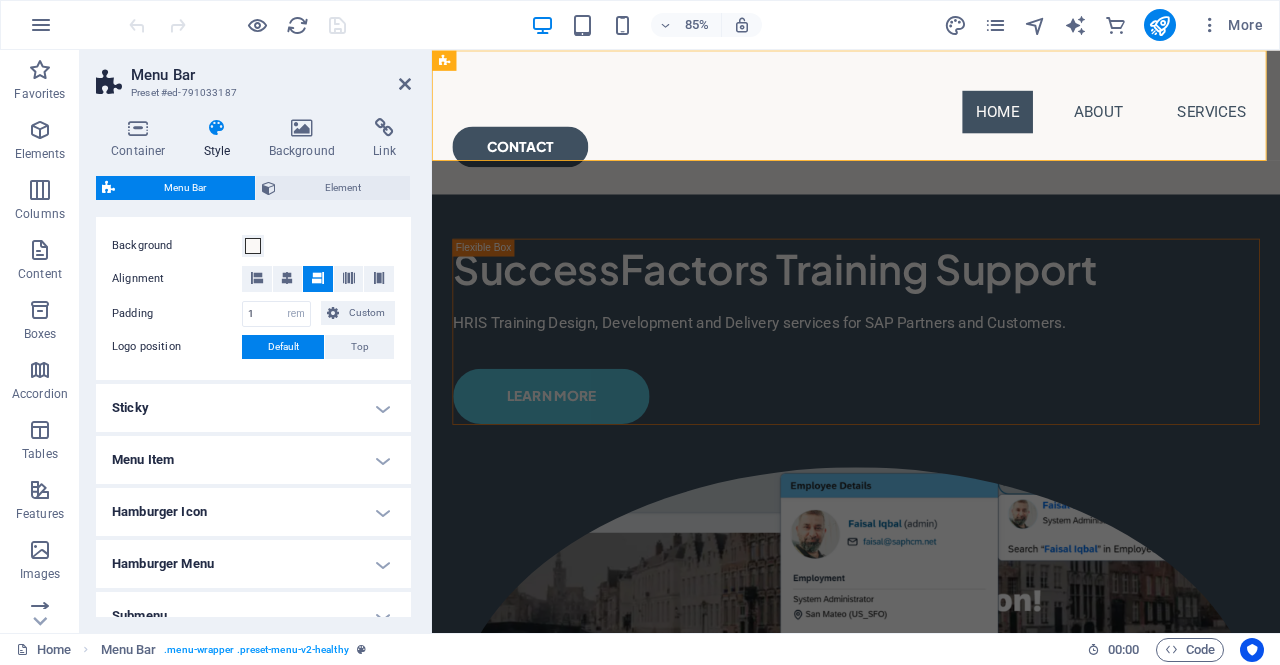 click on "Menu Item" at bounding box center (253, 460) 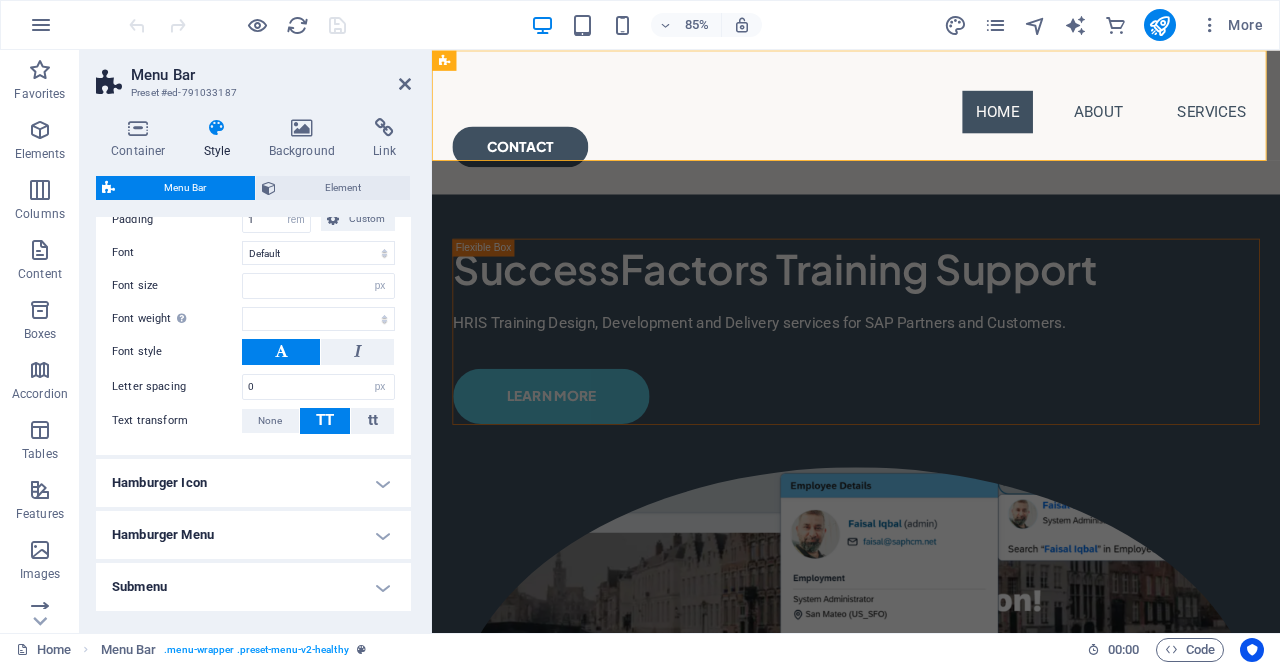 scroll, scrollTop: 902, scrollLeft: 0, axis: vertical 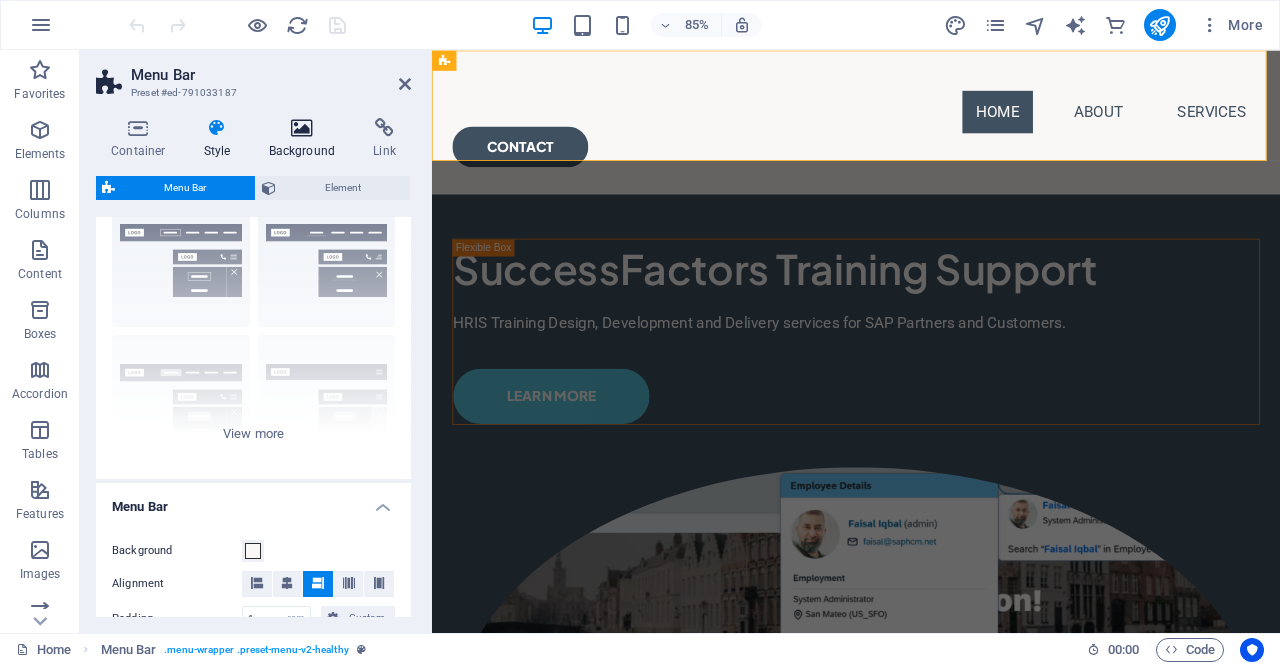 click at bounding box center (302, 128) 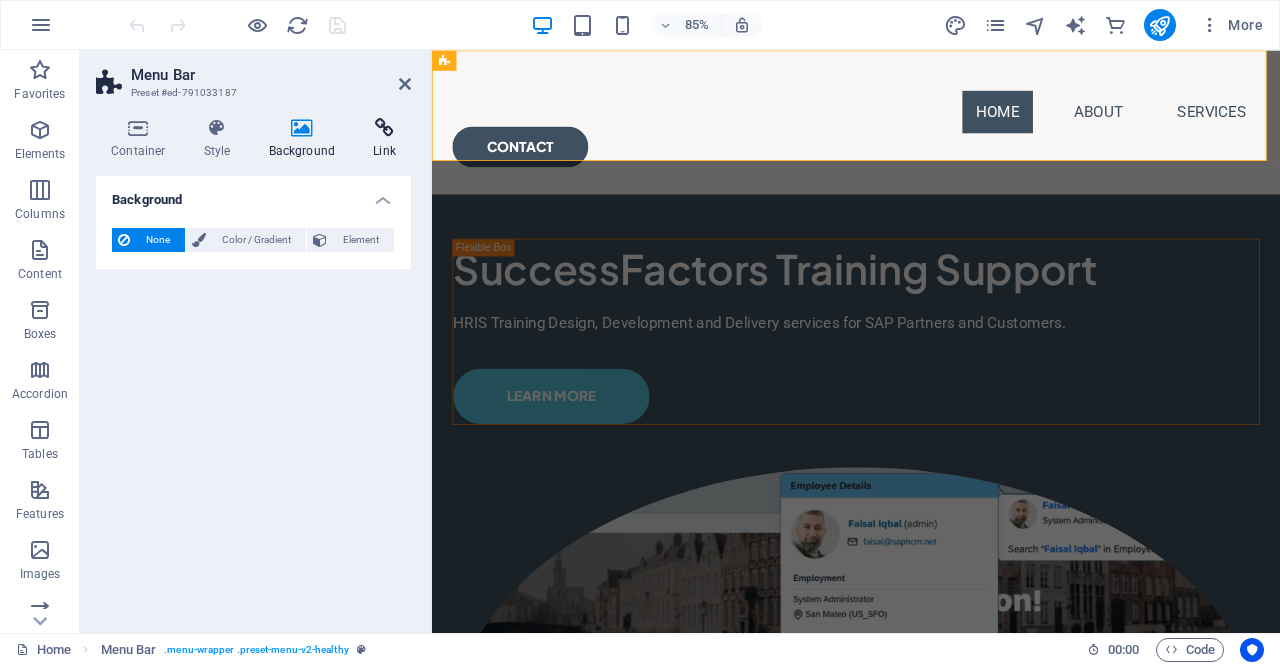 click at bounding box center [384, 128] 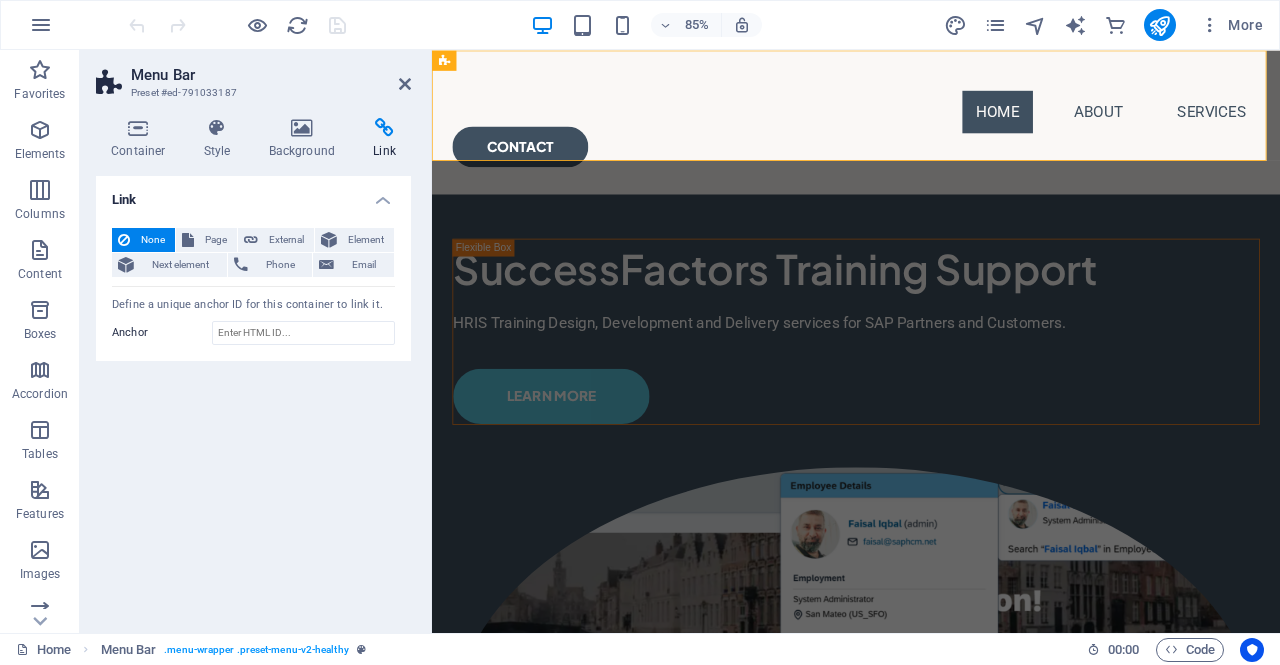 click at bounding box center (384, 128) 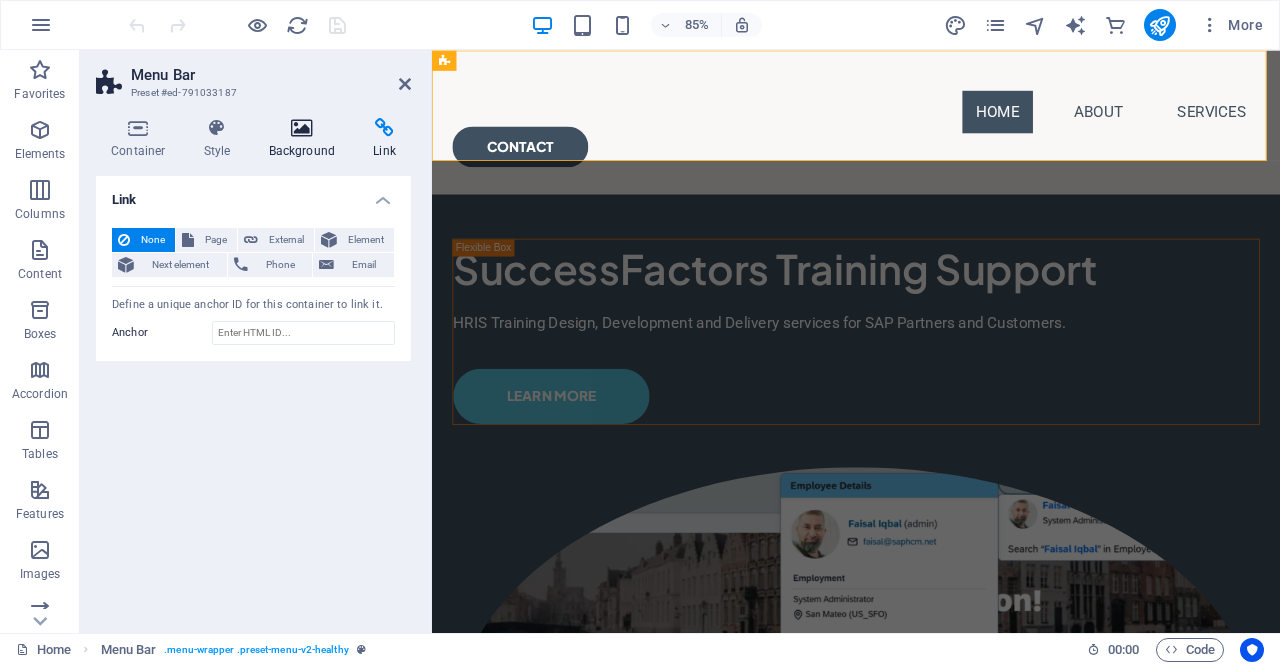 click at bounding box center (302, 128) 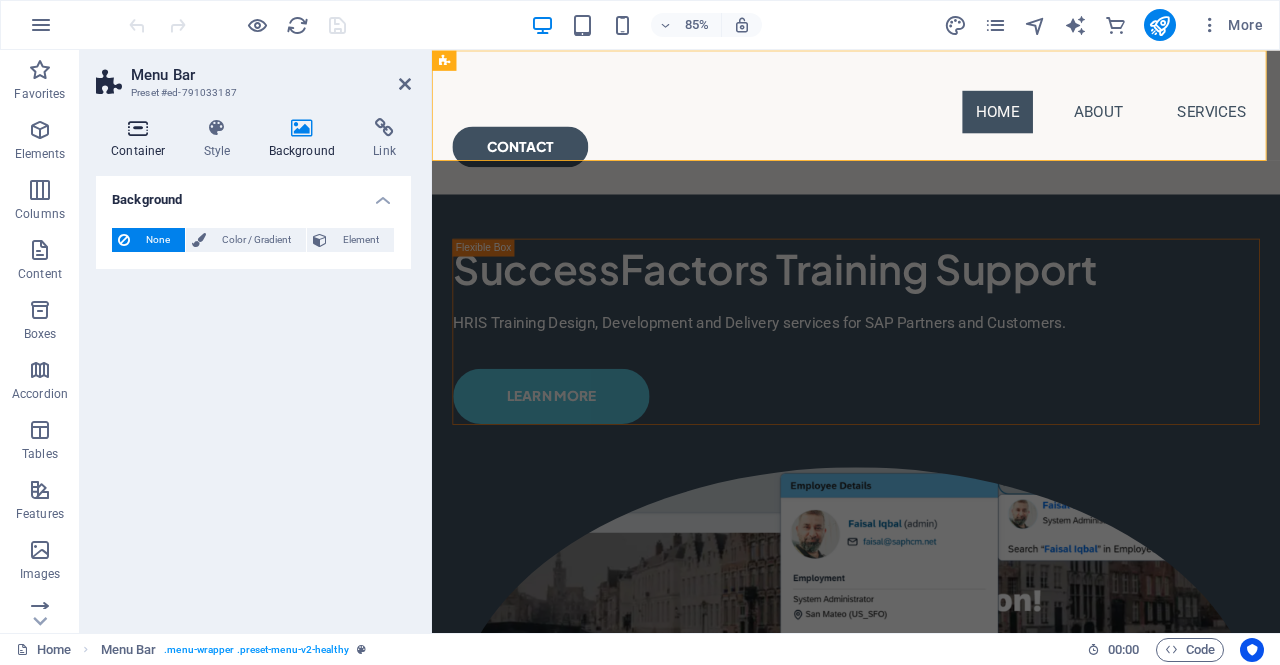 click at bounding box center (138, 128) 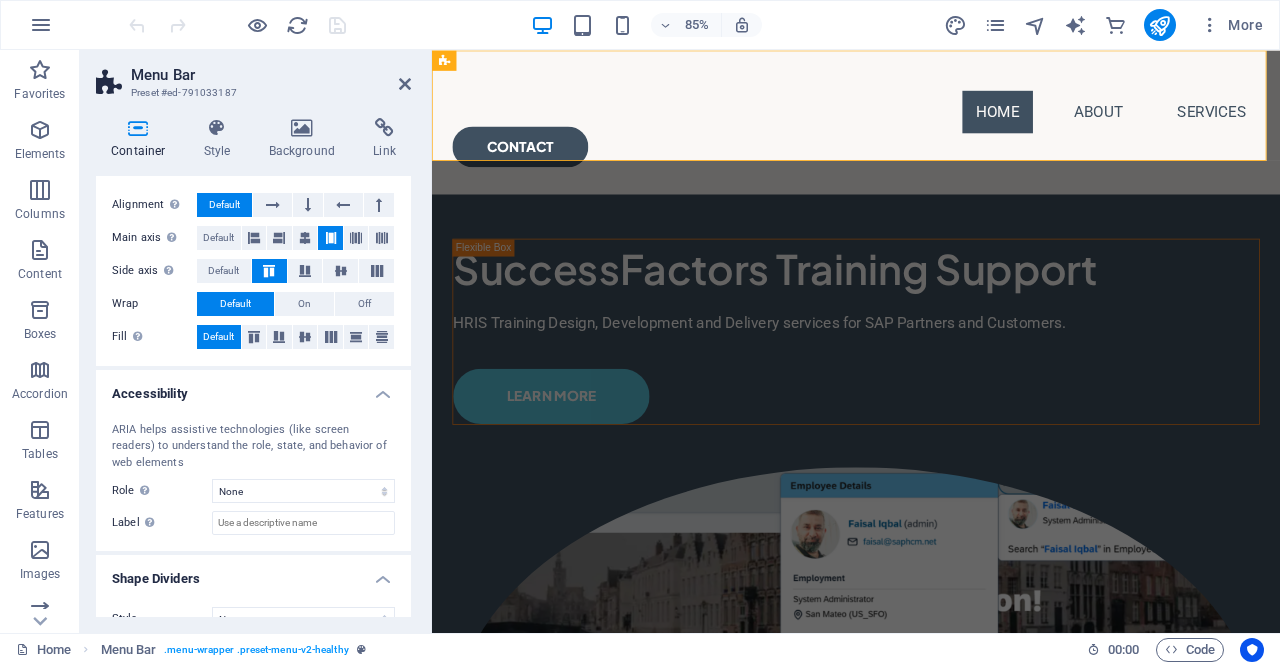 scroll, scrollTop: 332, scrollLeft: 0, axis: vertical 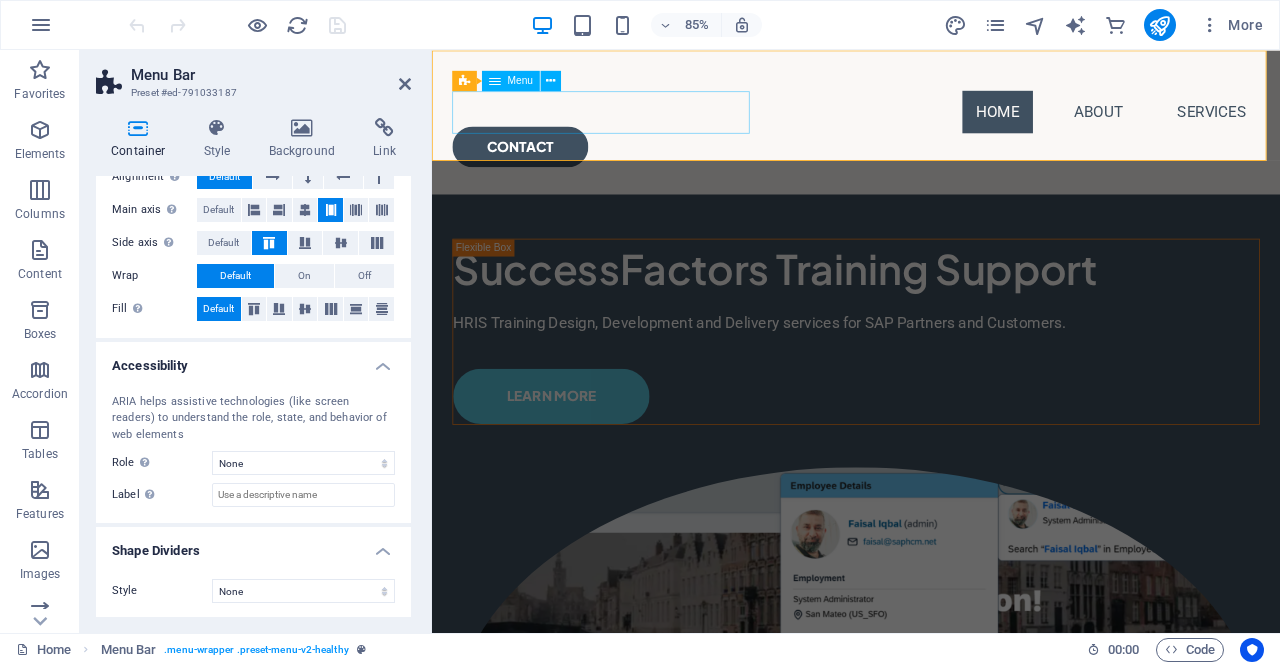 click on "Home About Services" at bounding box center (931, 123) 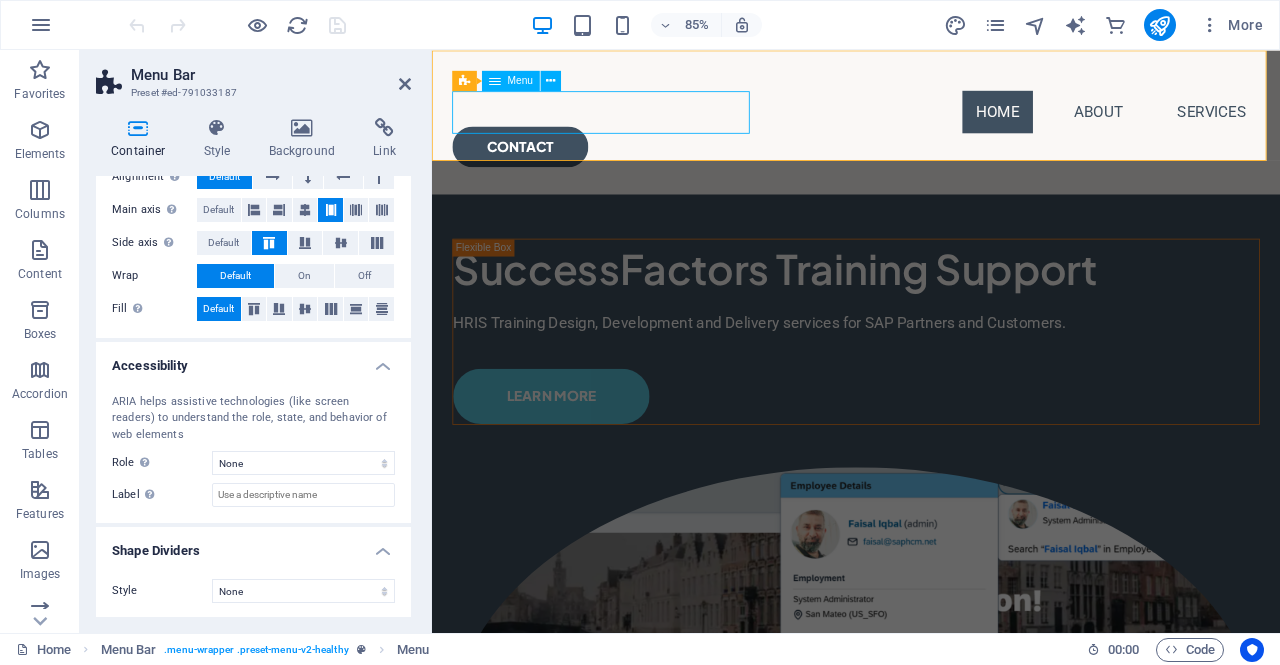 click on "Home About Services" at bounding box center (931, 123) 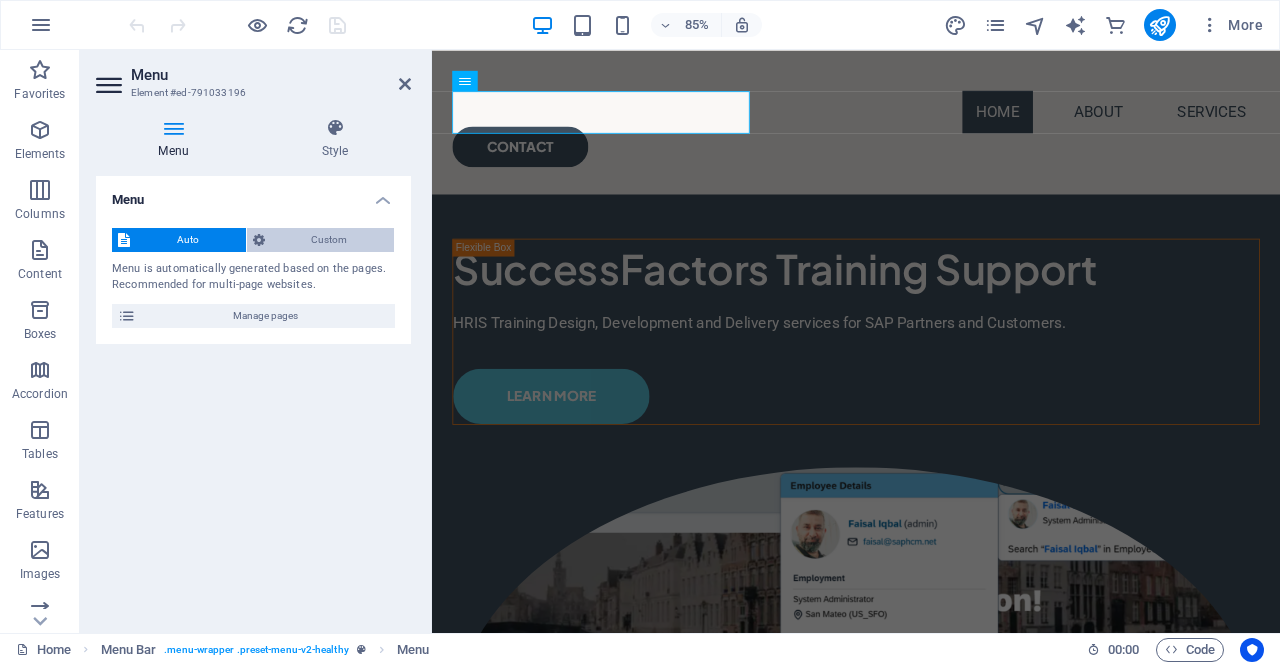 click on "Custom" at bounding box center [330, 240] 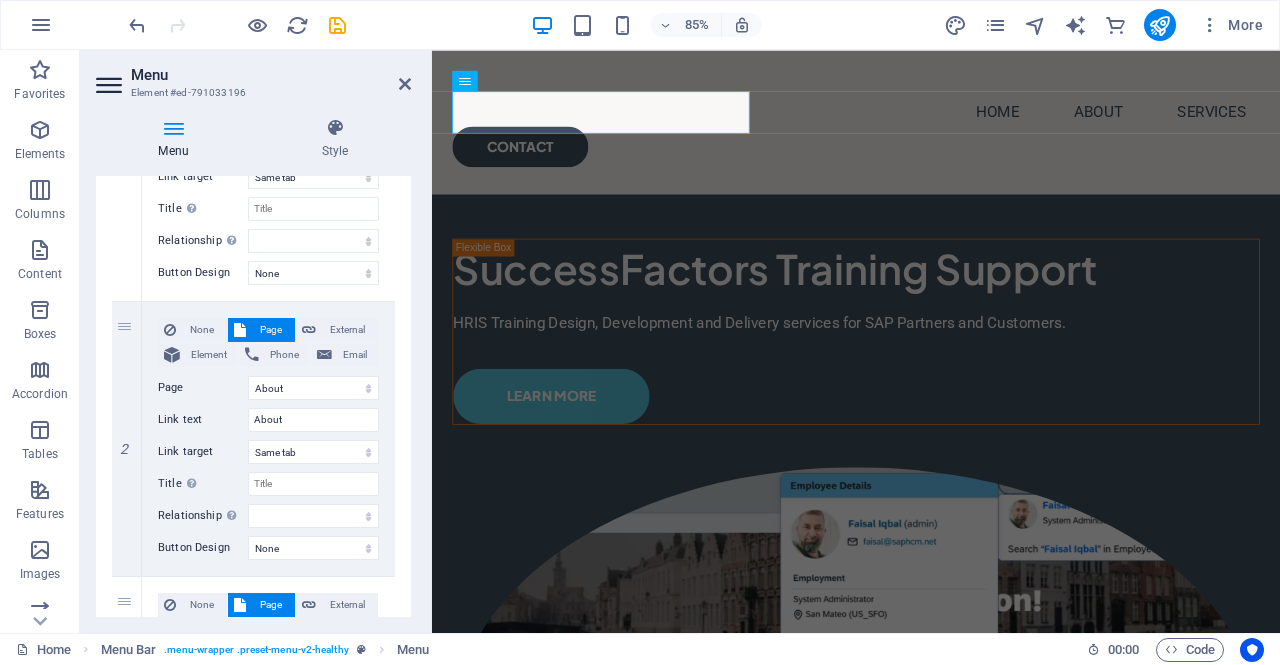 scroll, scrollTop: 342, scrollLeft: 0, axis: vertical 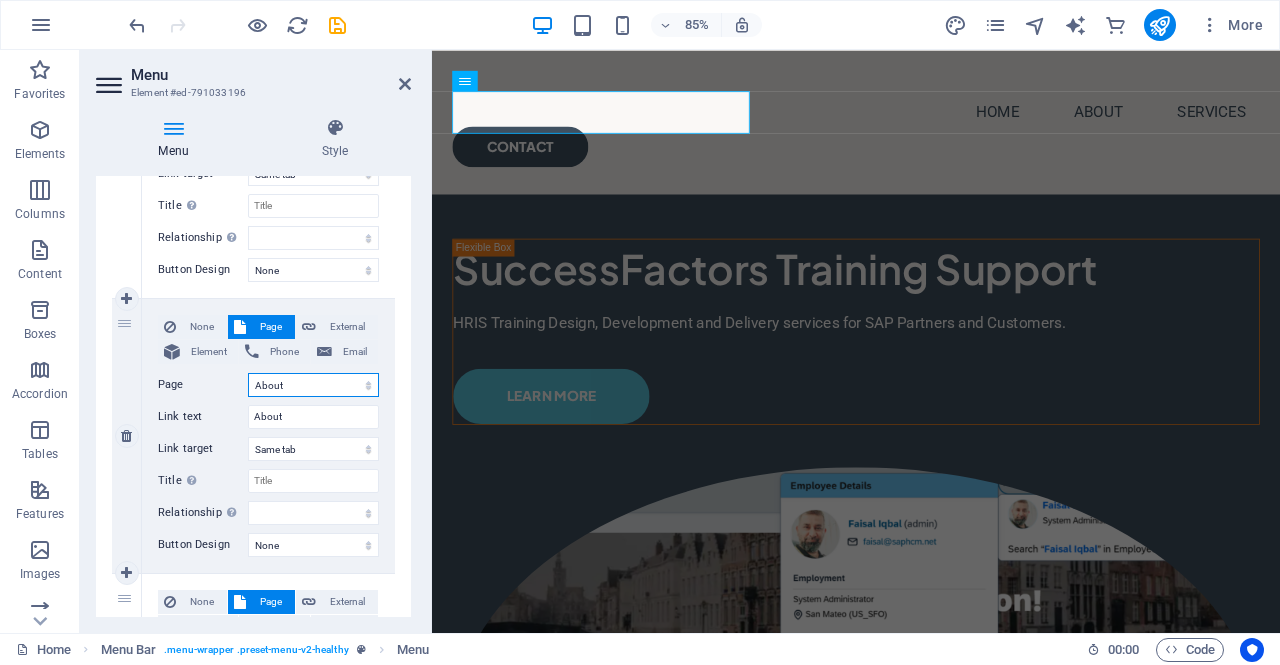 click on "Home About Services" at bounding box center (313, 385) 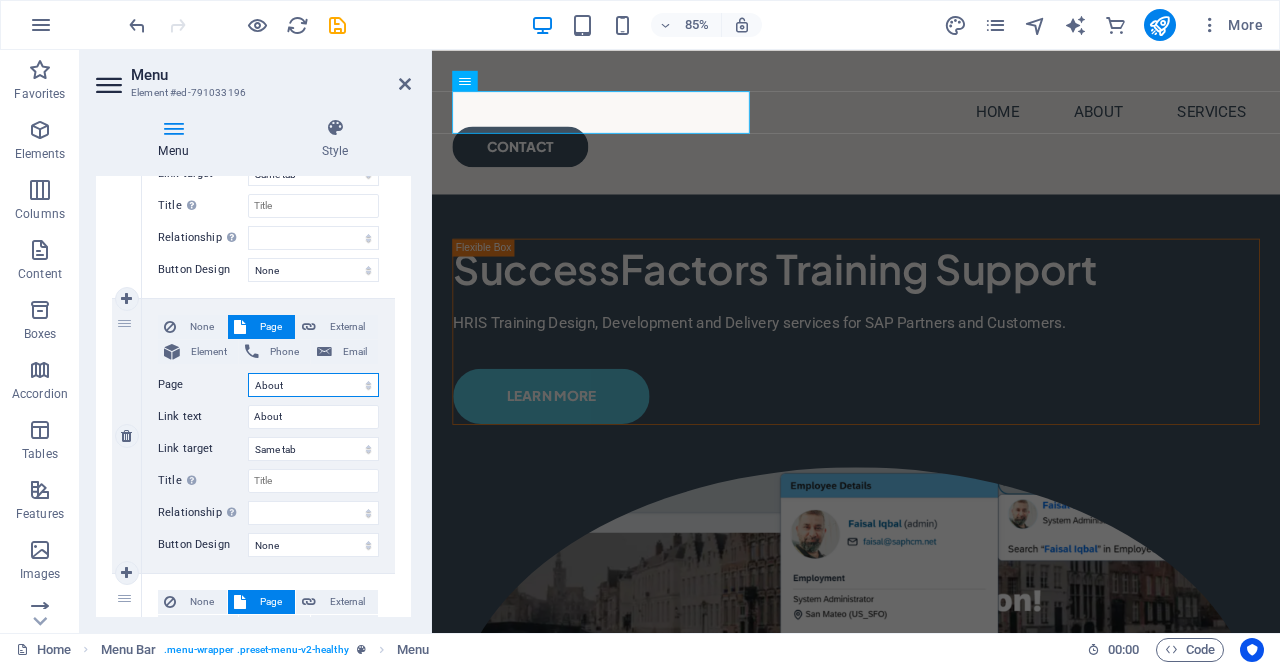 select on "2" 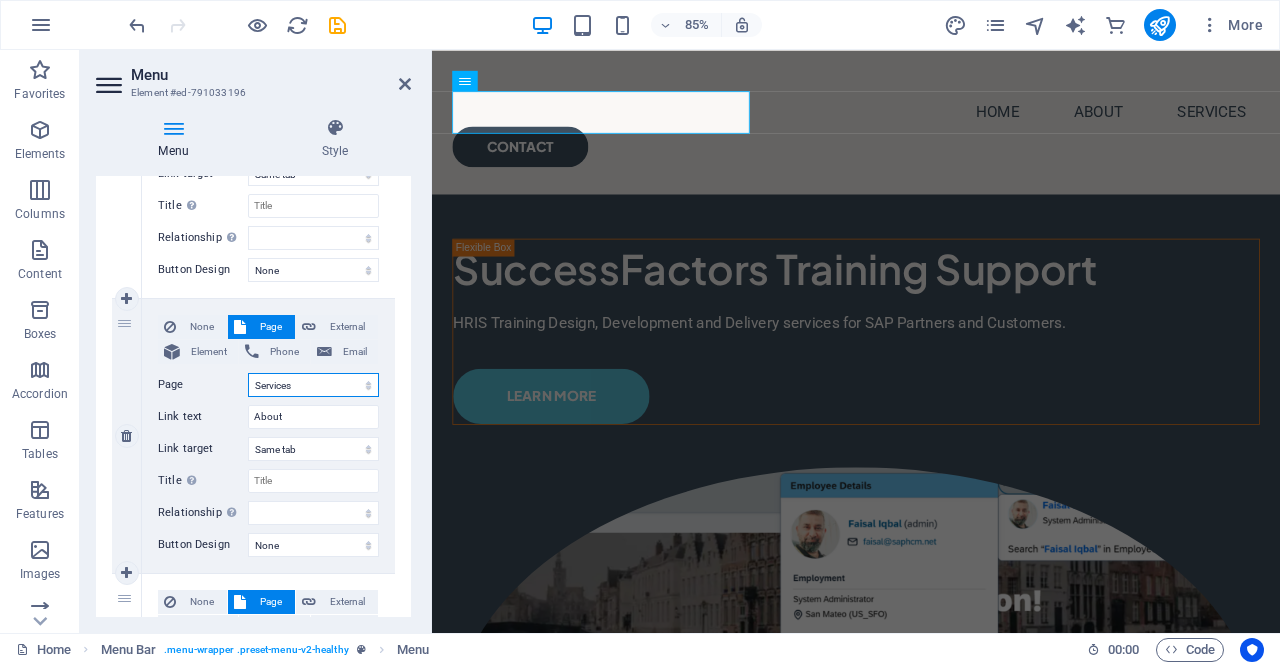 click on "Home About Services" at bounding box center (313, 385) 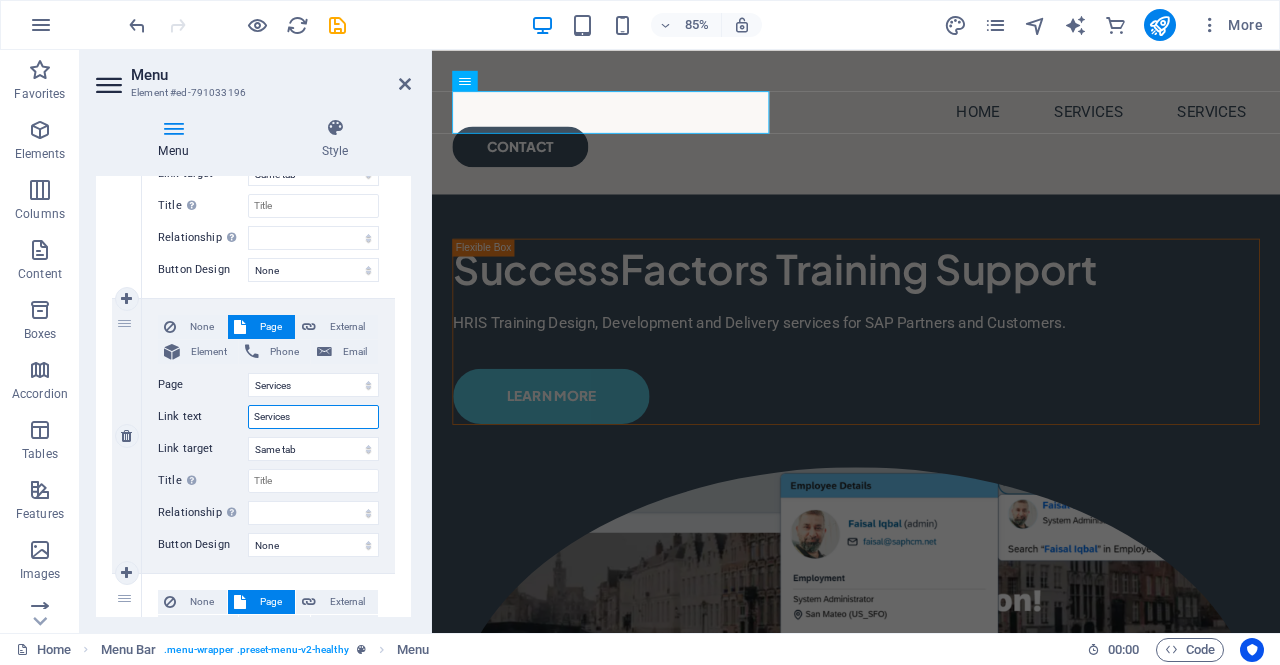 click on "Services" at bounding box center [313, 417] 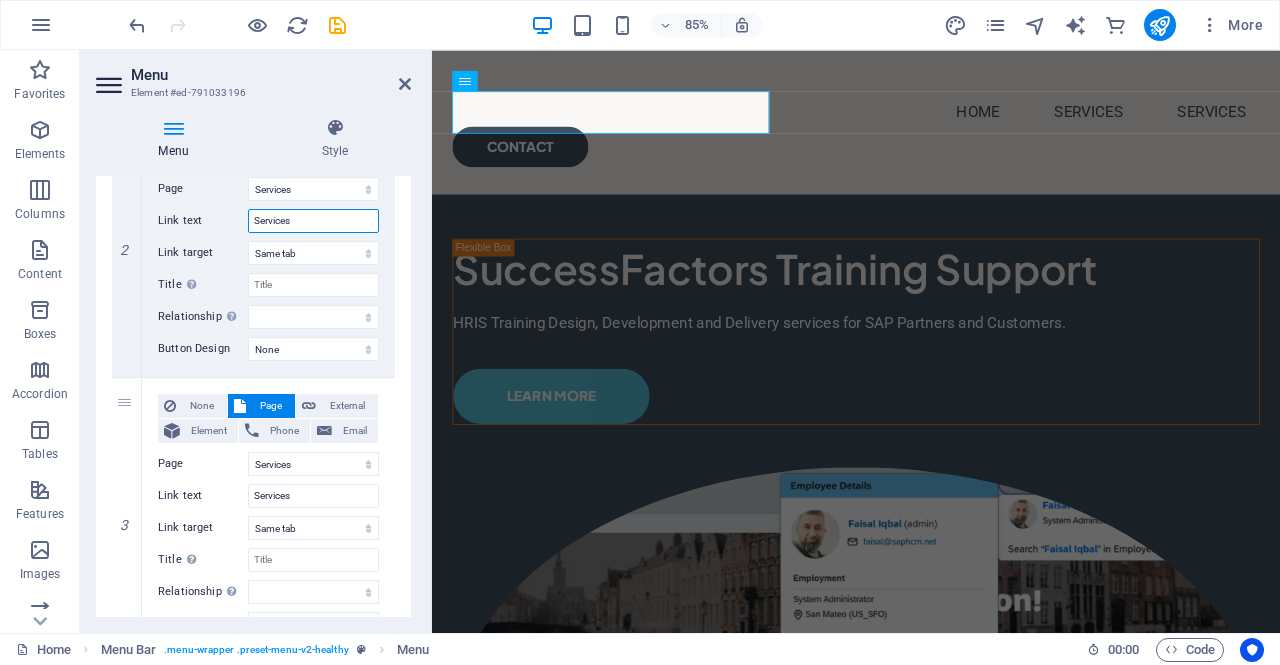 scroll, scrollTop: 540, scrollLeft: 0, axis: vertical 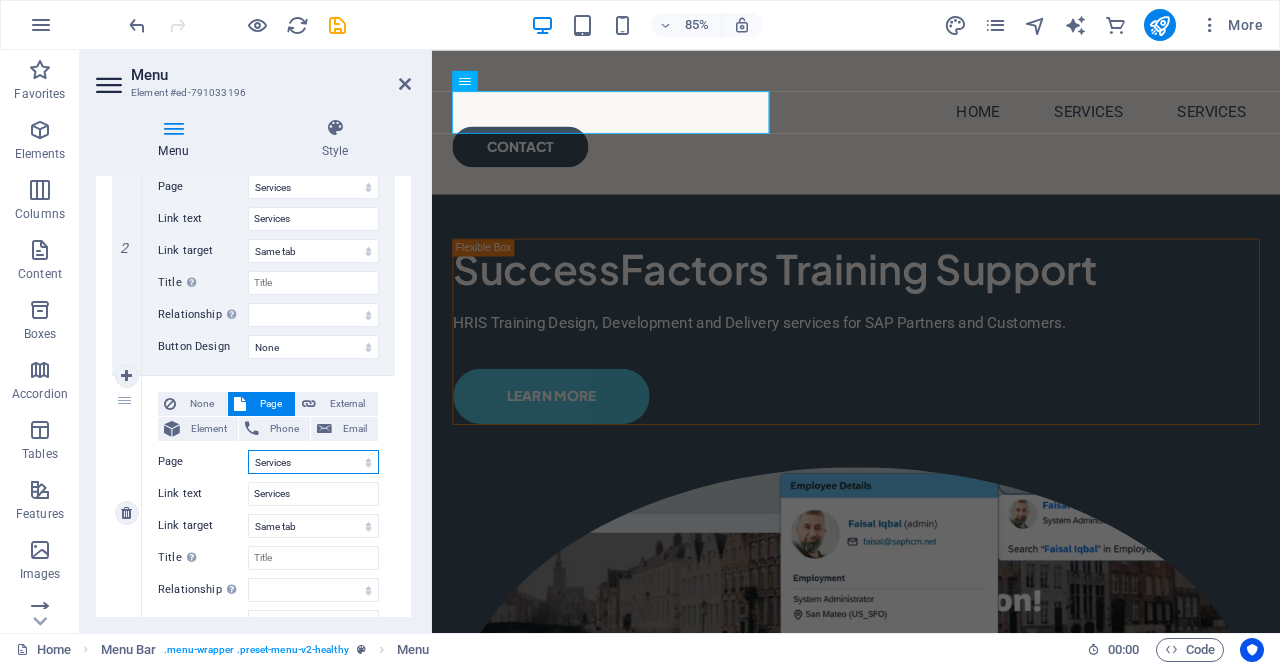 click on "Home About Services" at bounding box center (313, 462) 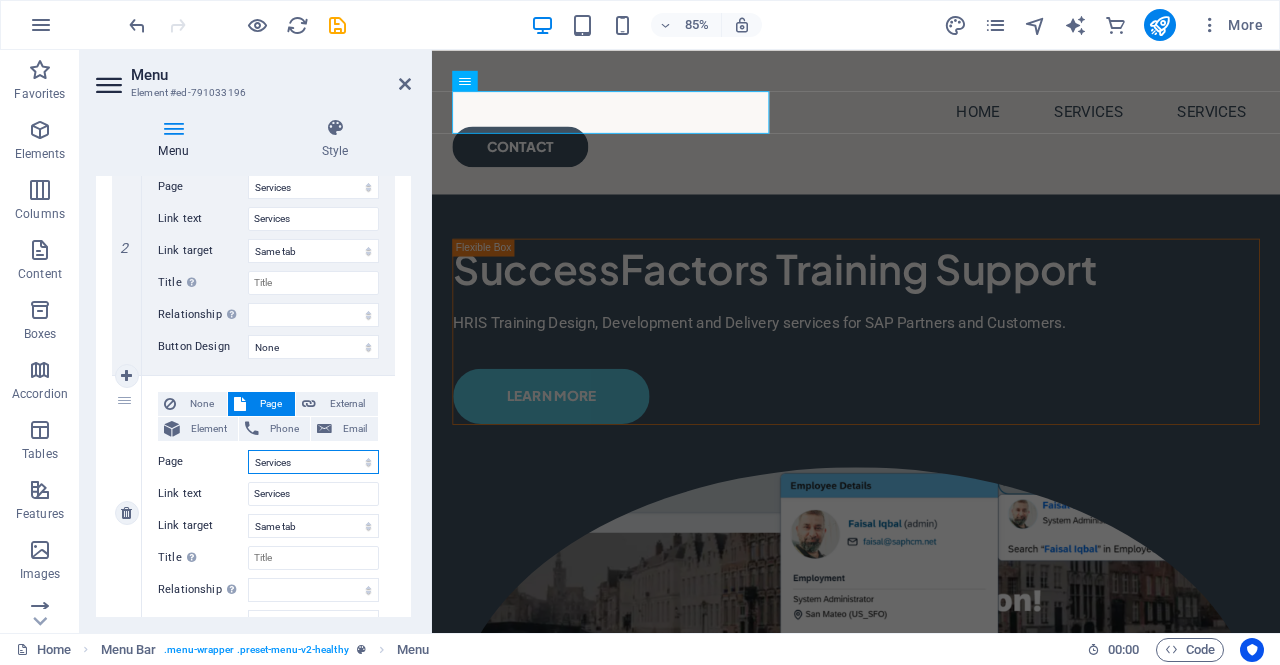 select on "1" 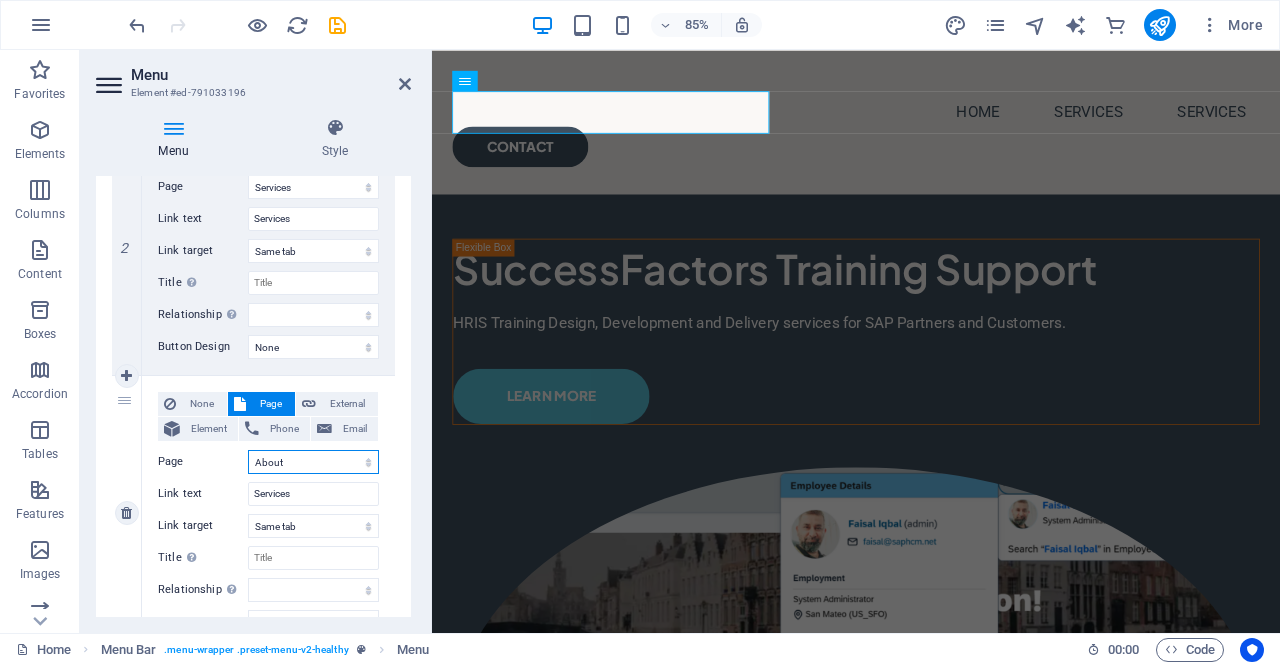 click on "Home About Services" at bounding box center [313, 462] 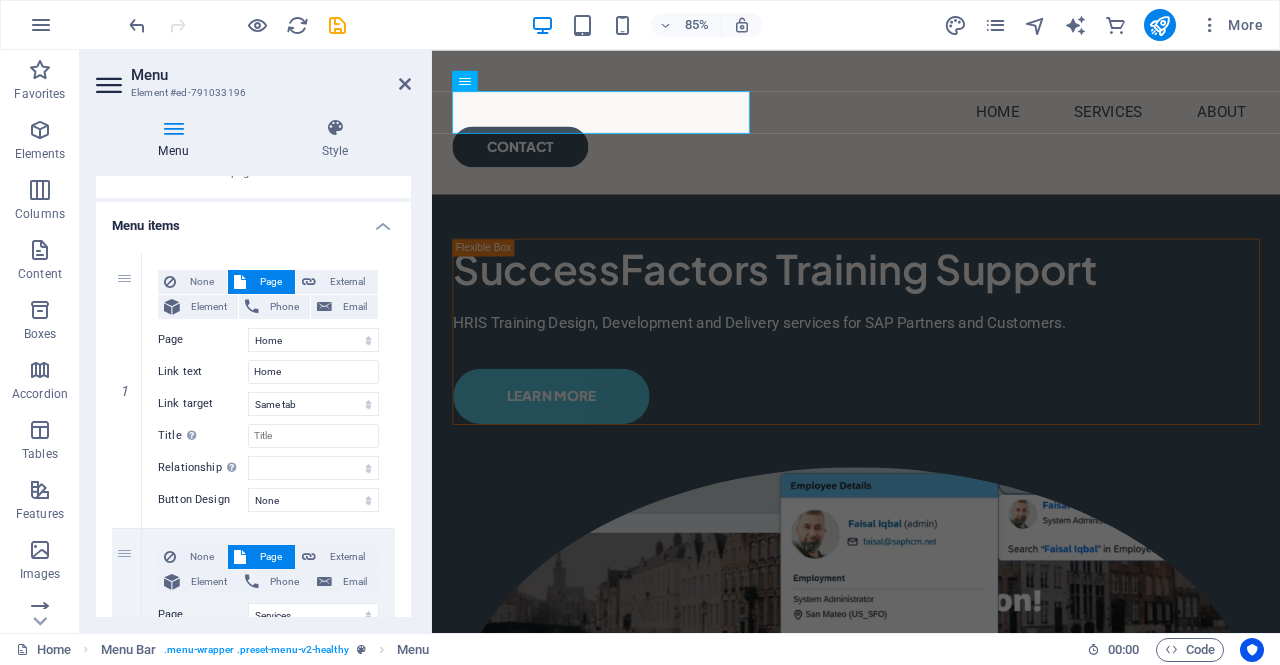 scroll, scrollTop: 0, scrollLeft: 0, axis: both 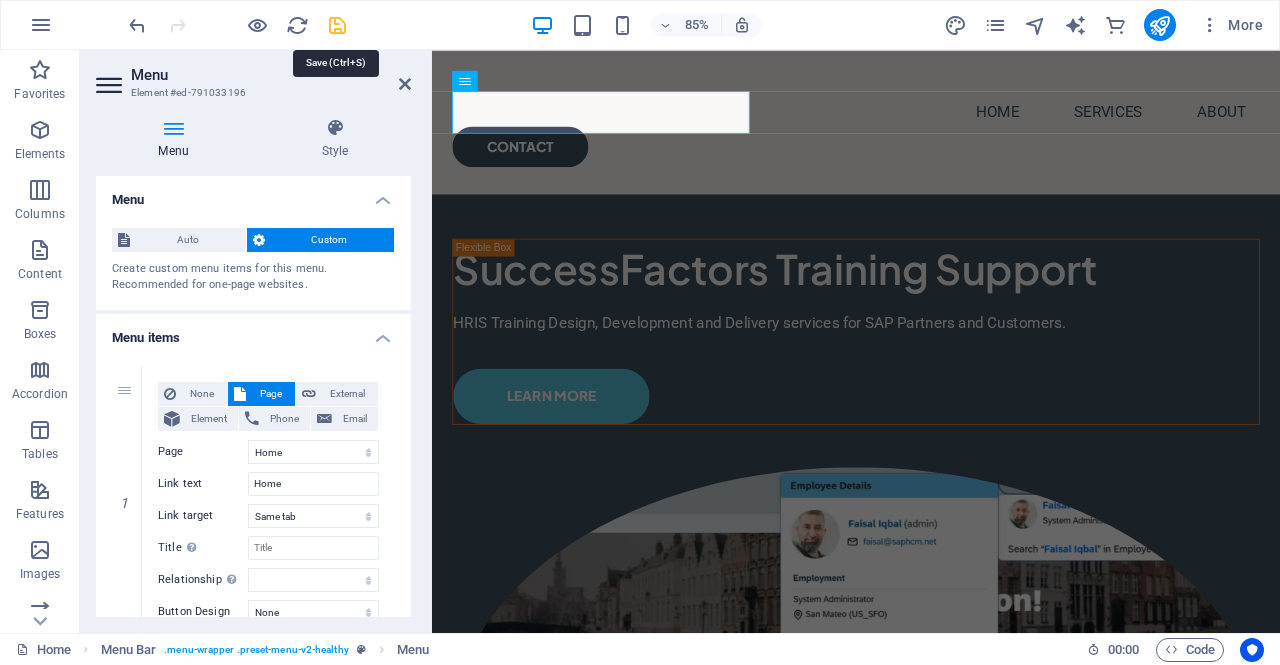 click at bounding box center (337, 25) 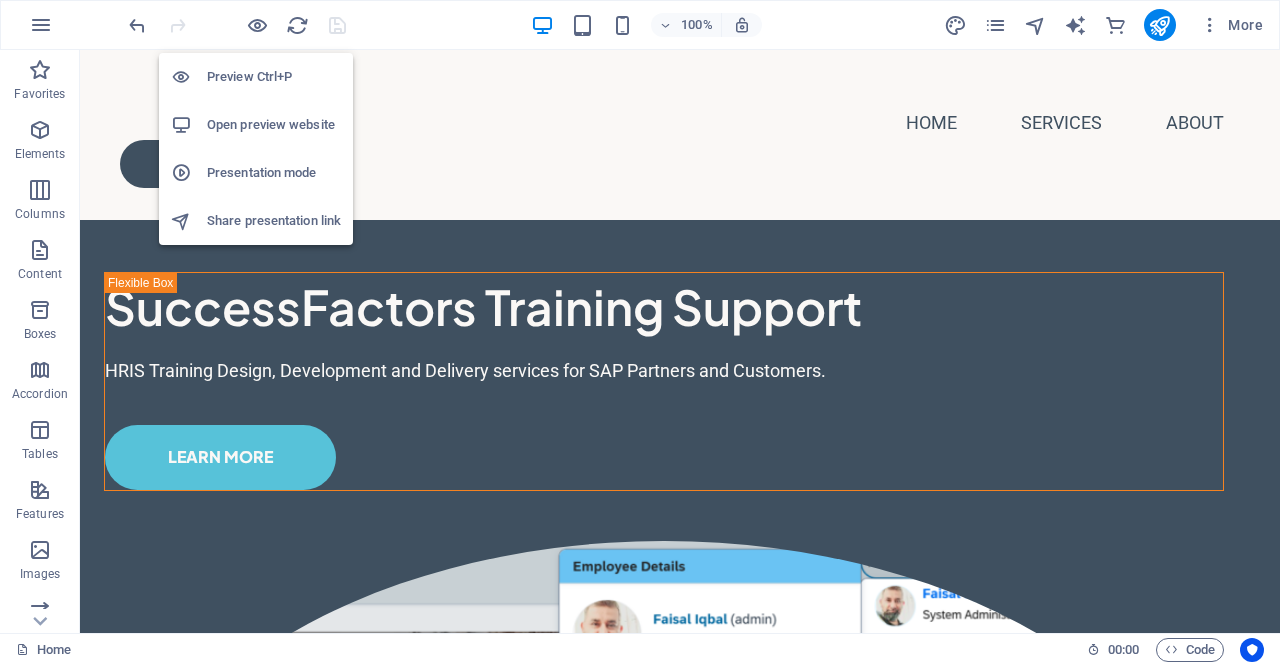click on "Open preview website" at bounding box center (274, 125) 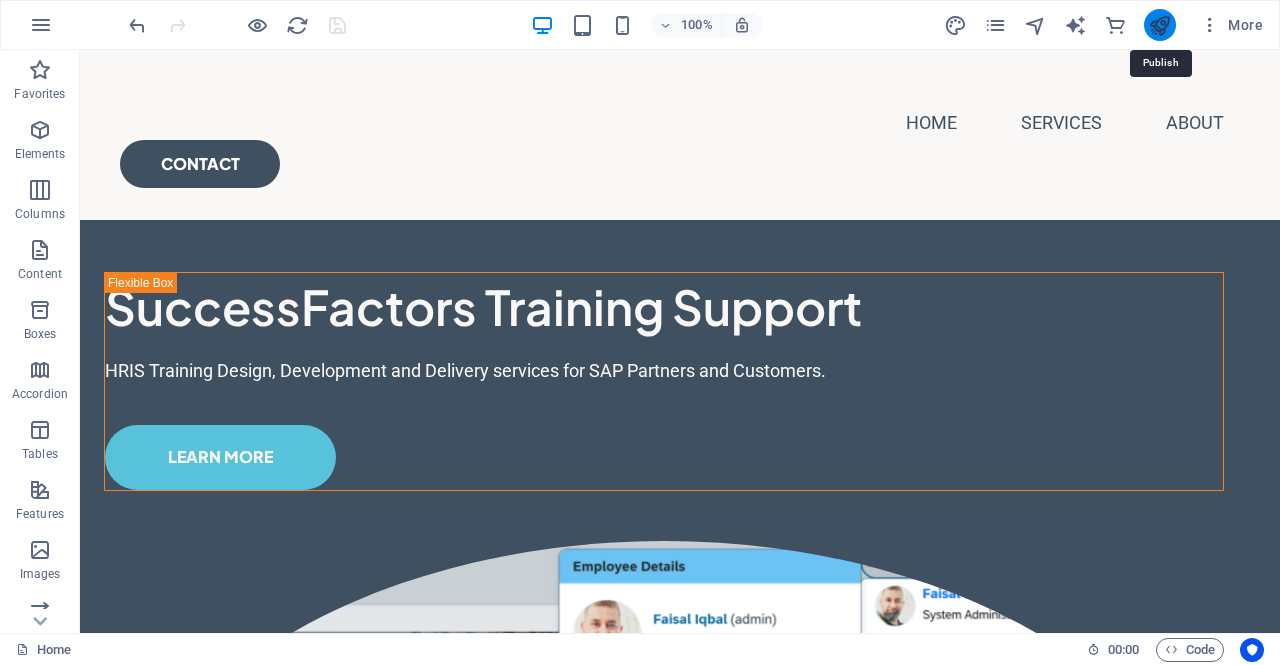 click at bounding box center [1159, 25] 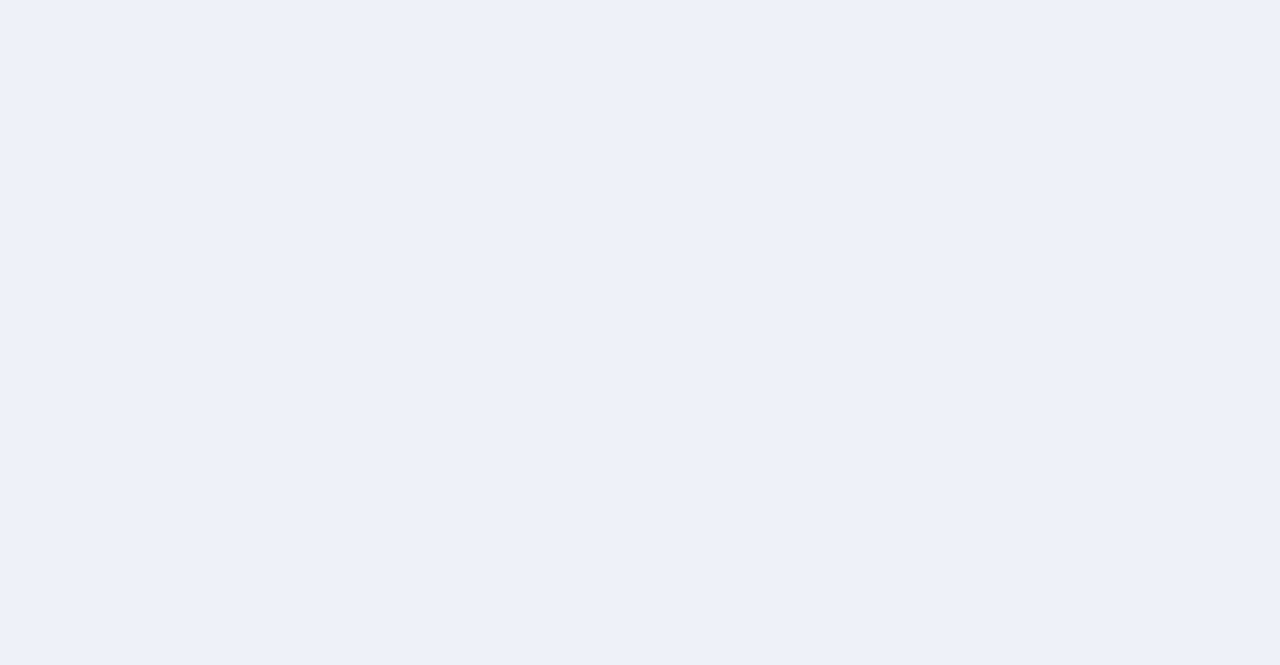 scroll, scrollTop: 0, scrollLeft: 0, axis: both 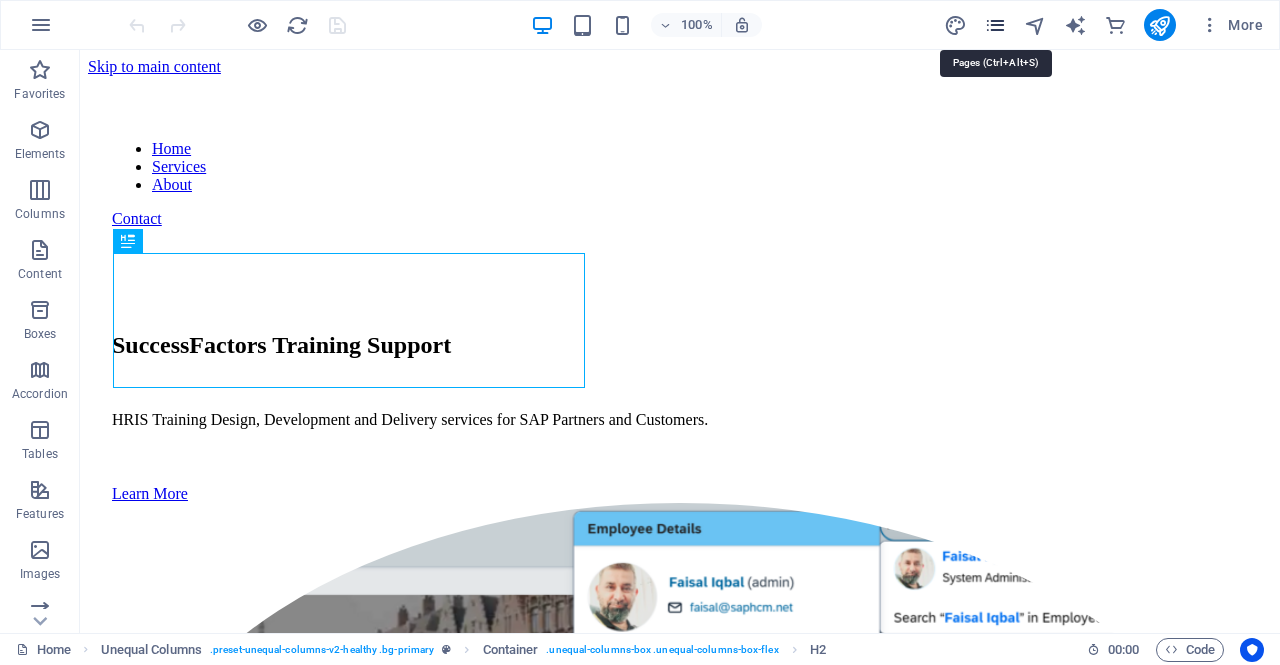 click at bounding box center [995, 25] 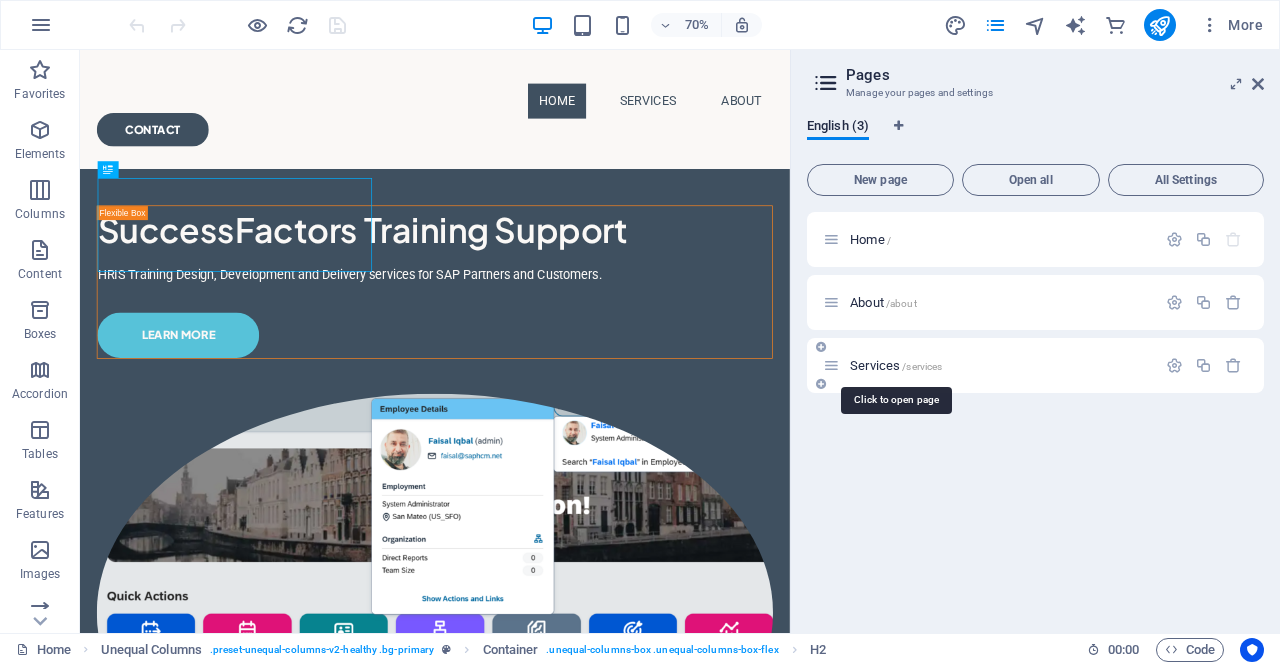 click on "Services /services" at bounding box center [896, 365] 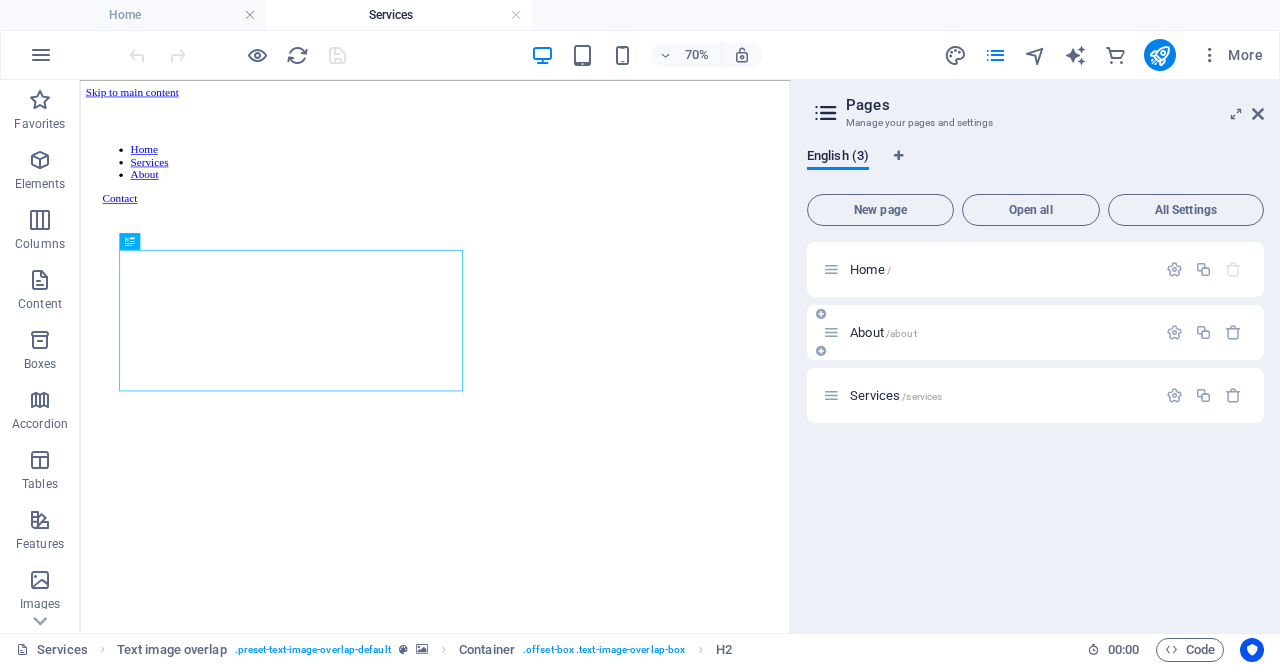 scroll, scrollTop: 0, scrollLeft: 0, axis: both 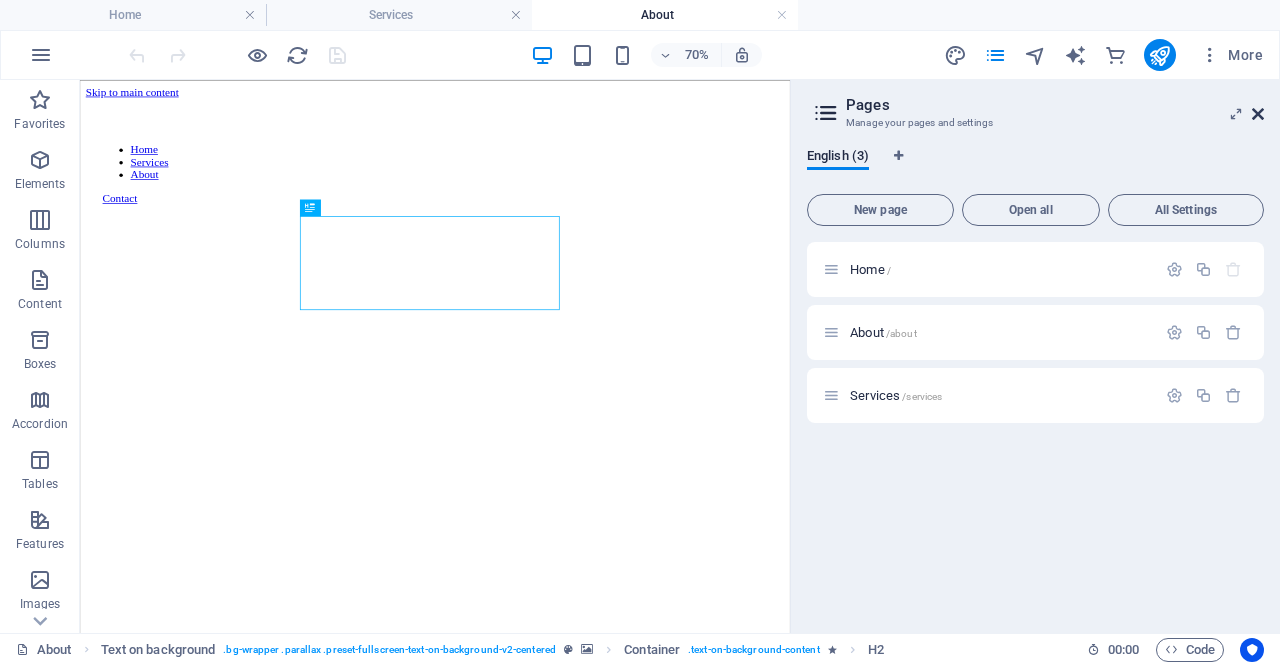 drag, startPoint x: 1256, startPoint y: 113, endPoint x: 1199, endPoint y: 52, distance: 83.48653 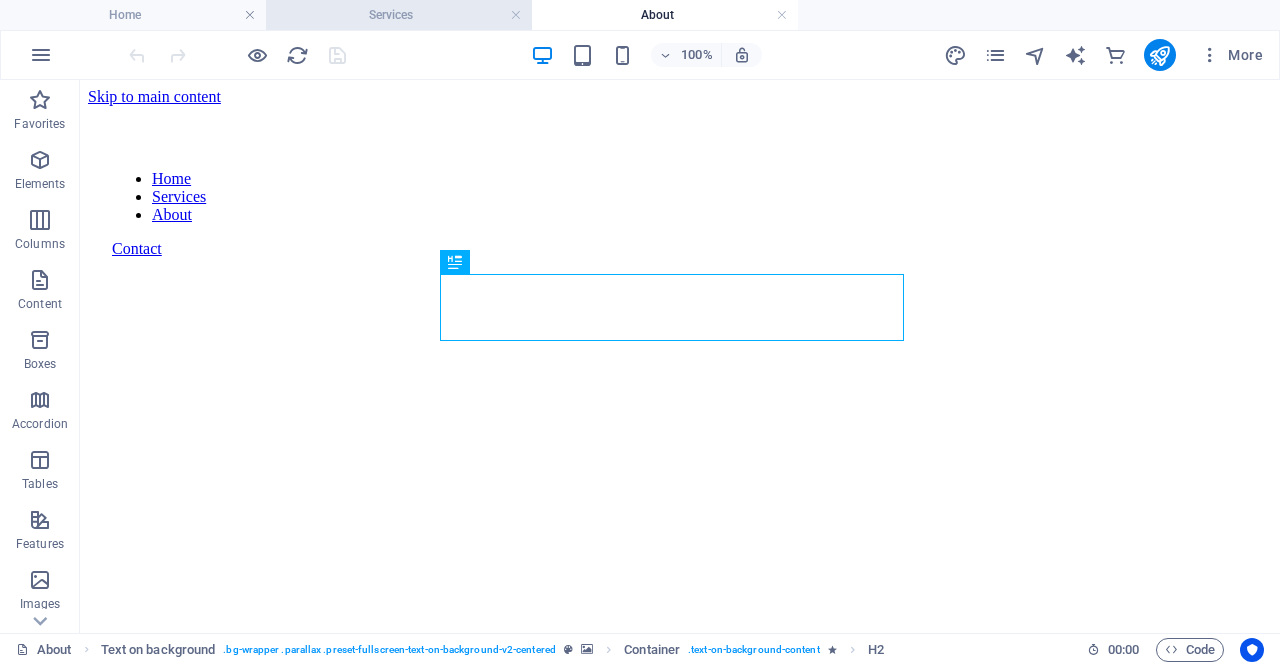 click on "Services" at bounding box center (399, 15) 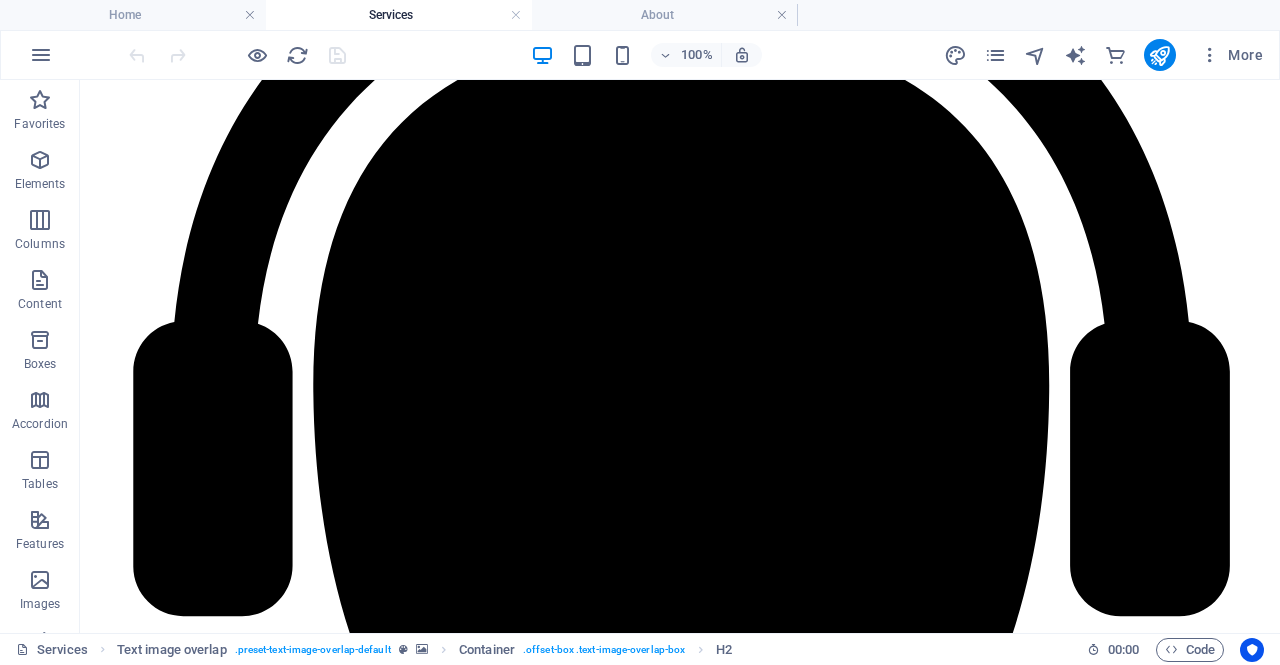 scroll, scrollTop: 5035, scrollLeft: 0, axis: vertical 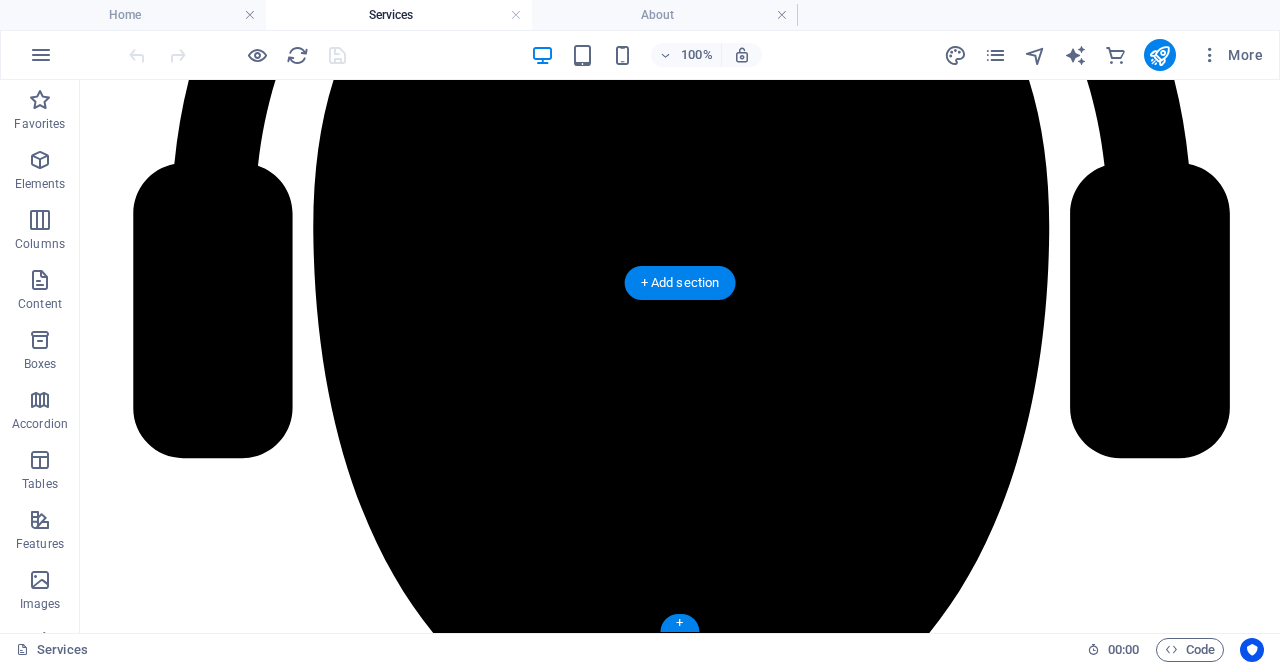 click at bounding box center (680, 8912) 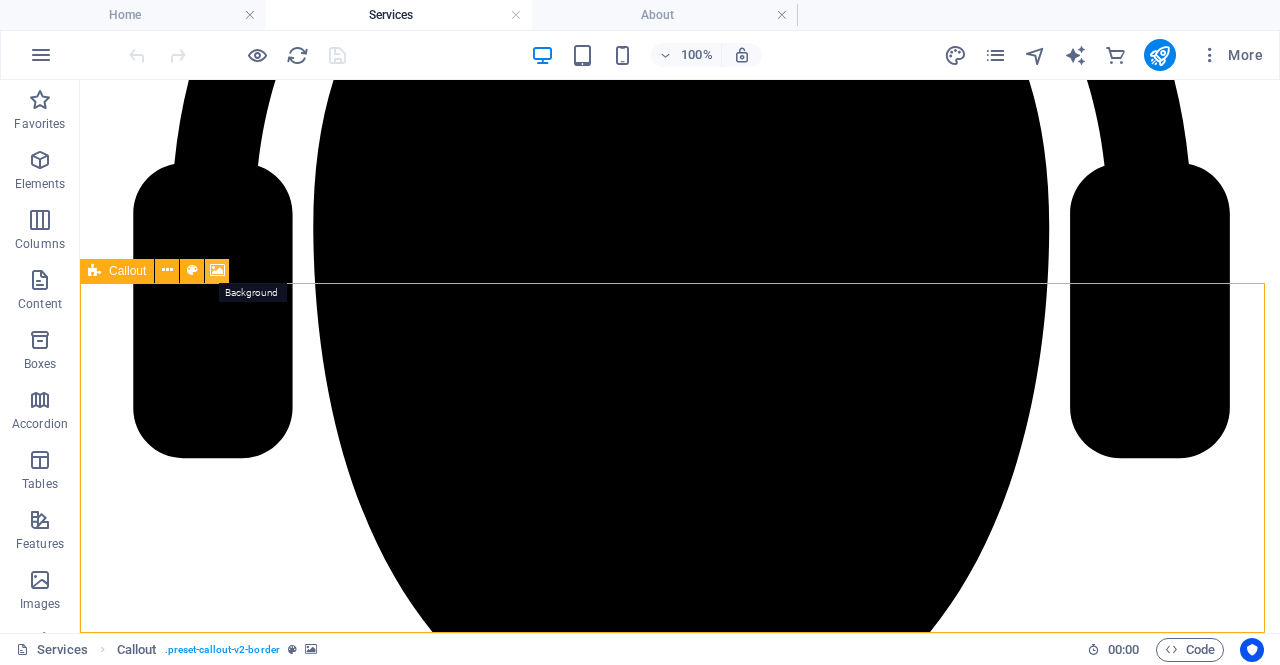 click at bounding box center (217, 270) 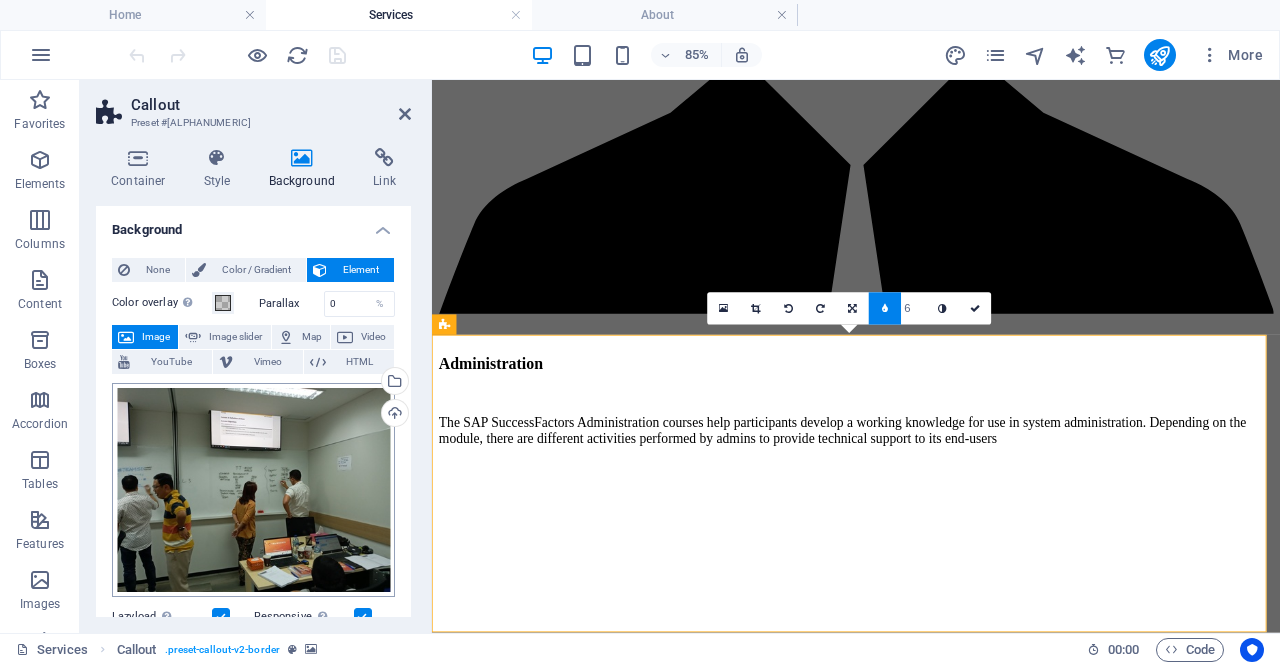 scroll, scrollTop: 5154, scrollLeft: 0, axis: vertical 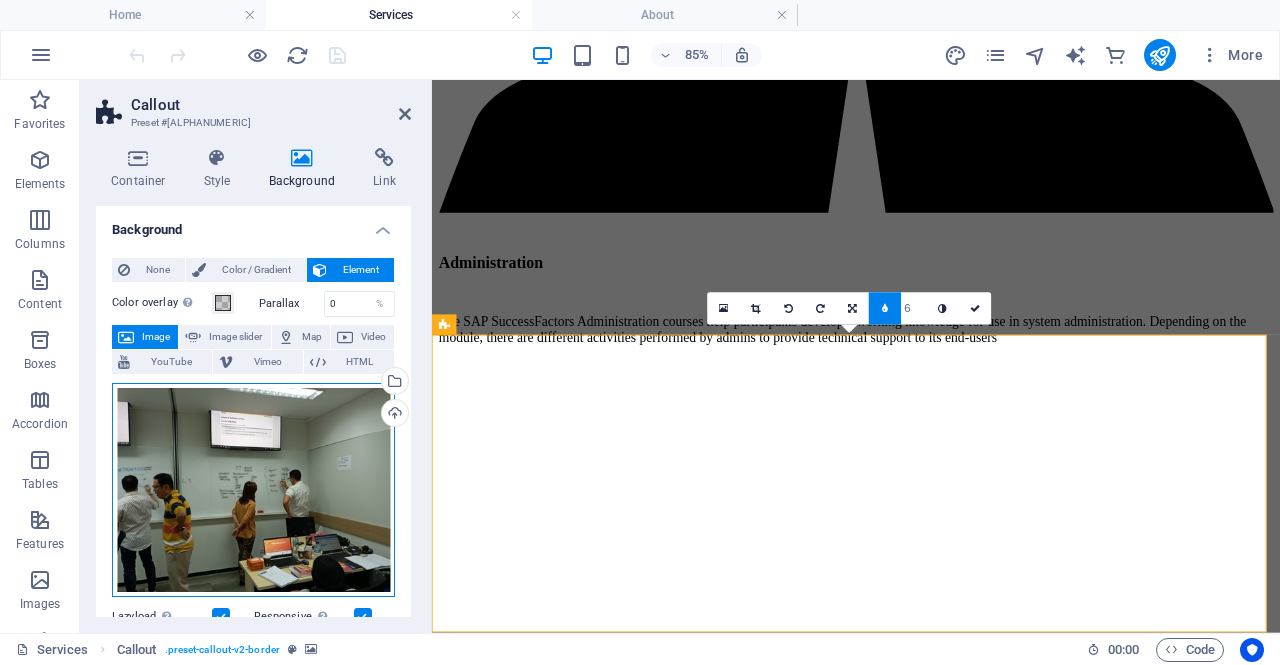 click on "Drag files here, click to choose files or select files from Files or our free stock photos & videos" at bounding box center (253, 490) 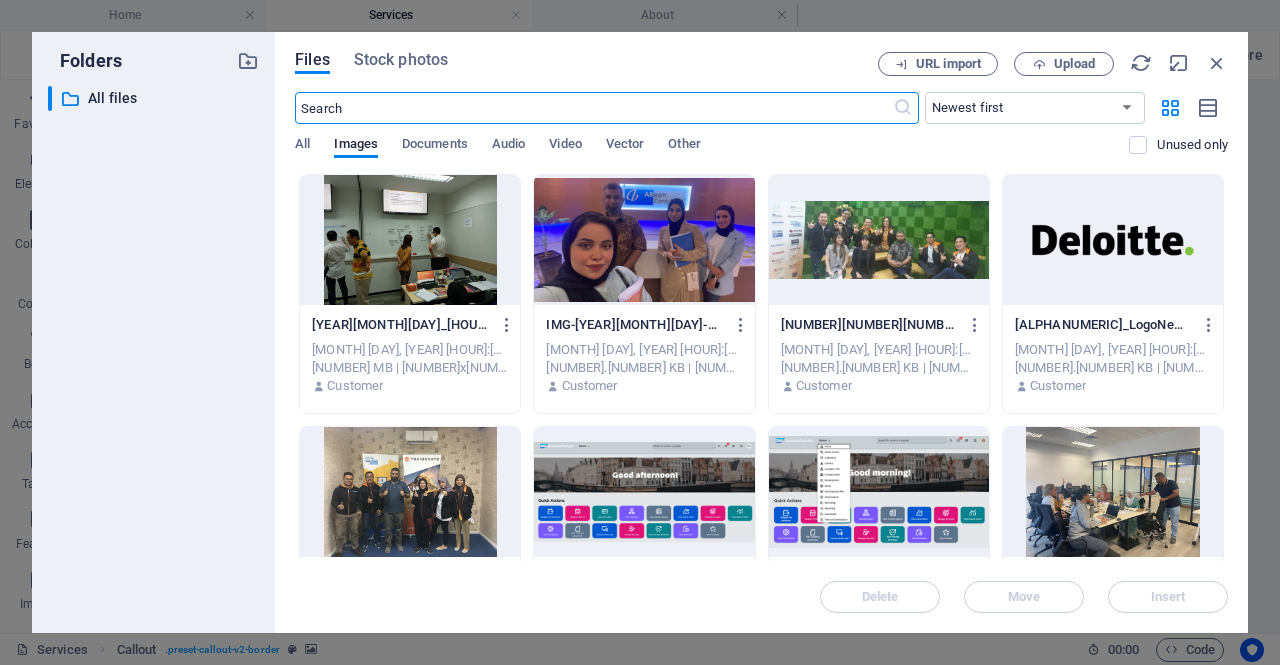 scroll, scrollTop: 4178, scrollLeft: 0, axis: vertical 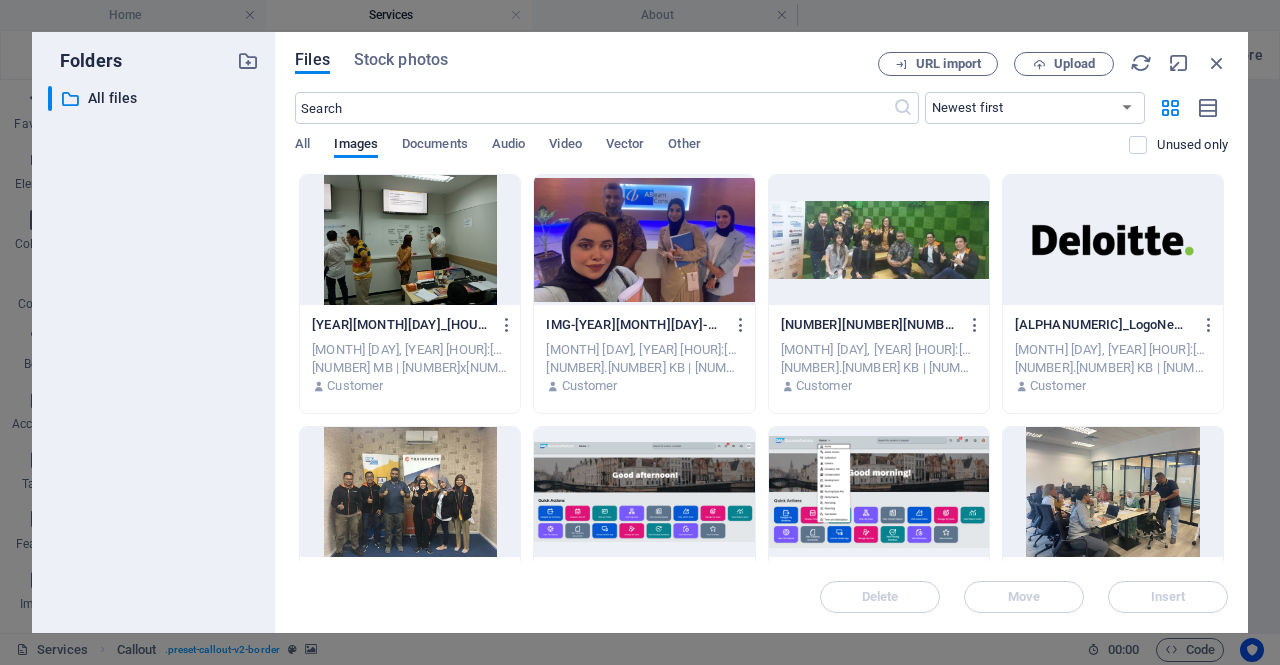click at bounding box center (879, 240) 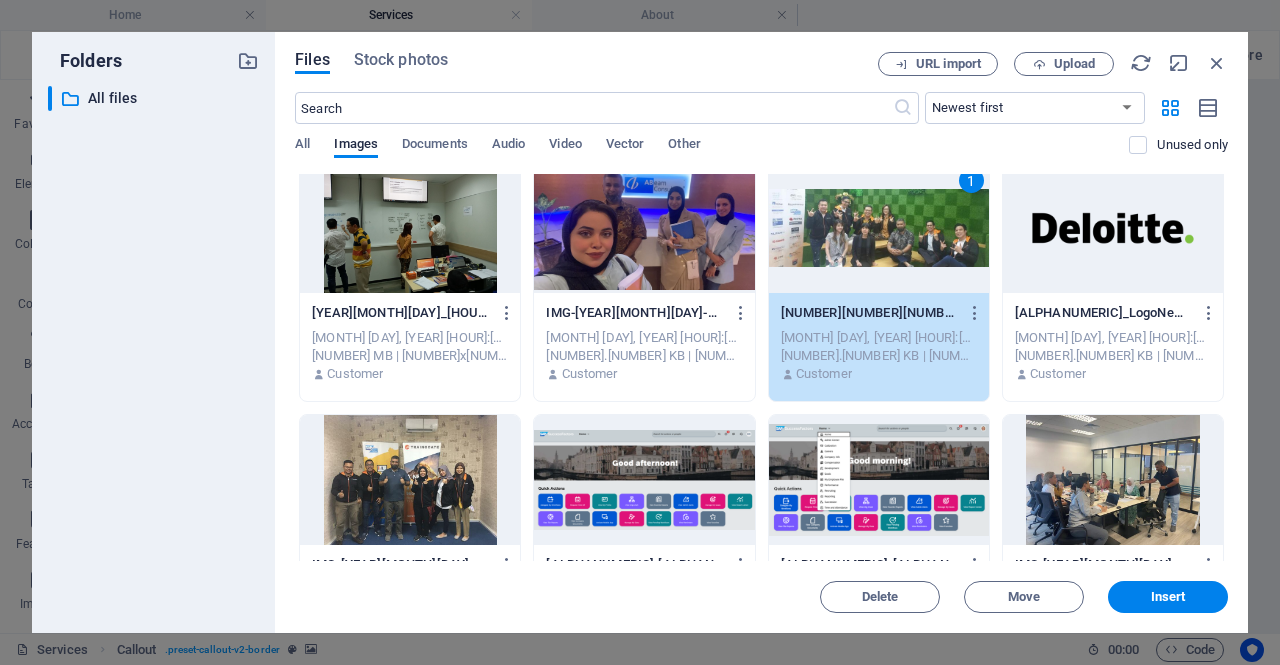 scroll, scrollTop: 0, scrollLeft: 0, axis: both 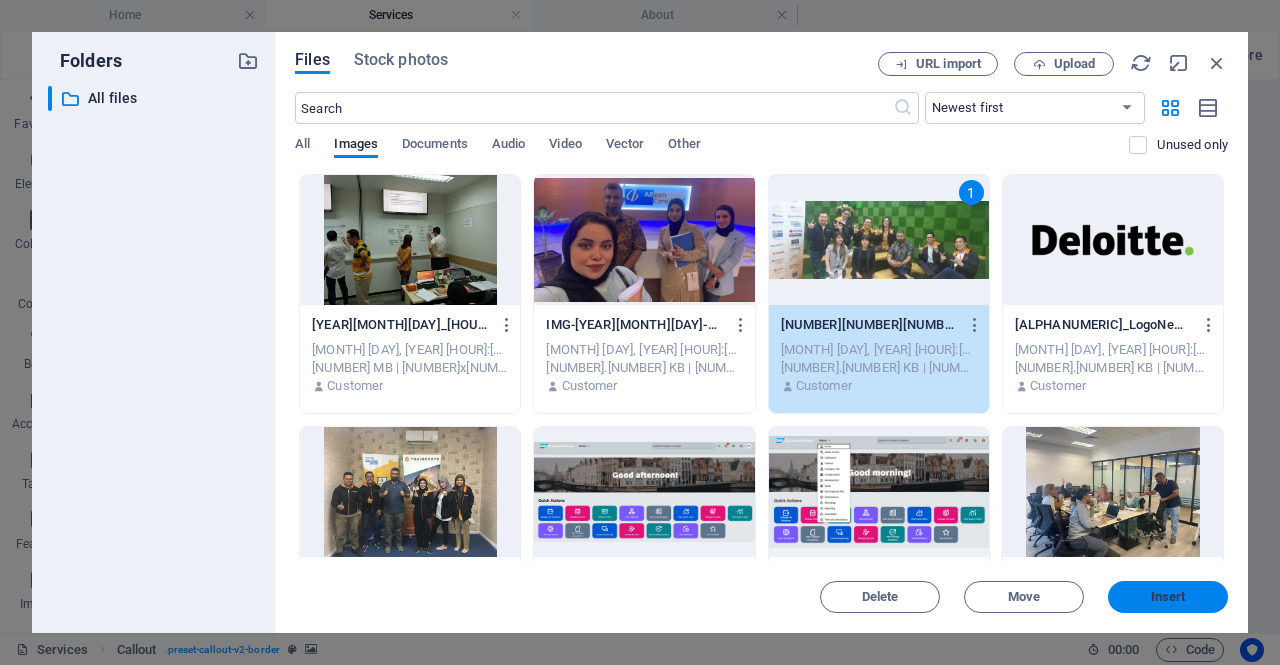 click on "Insert" at bounding box center [1168, 597] 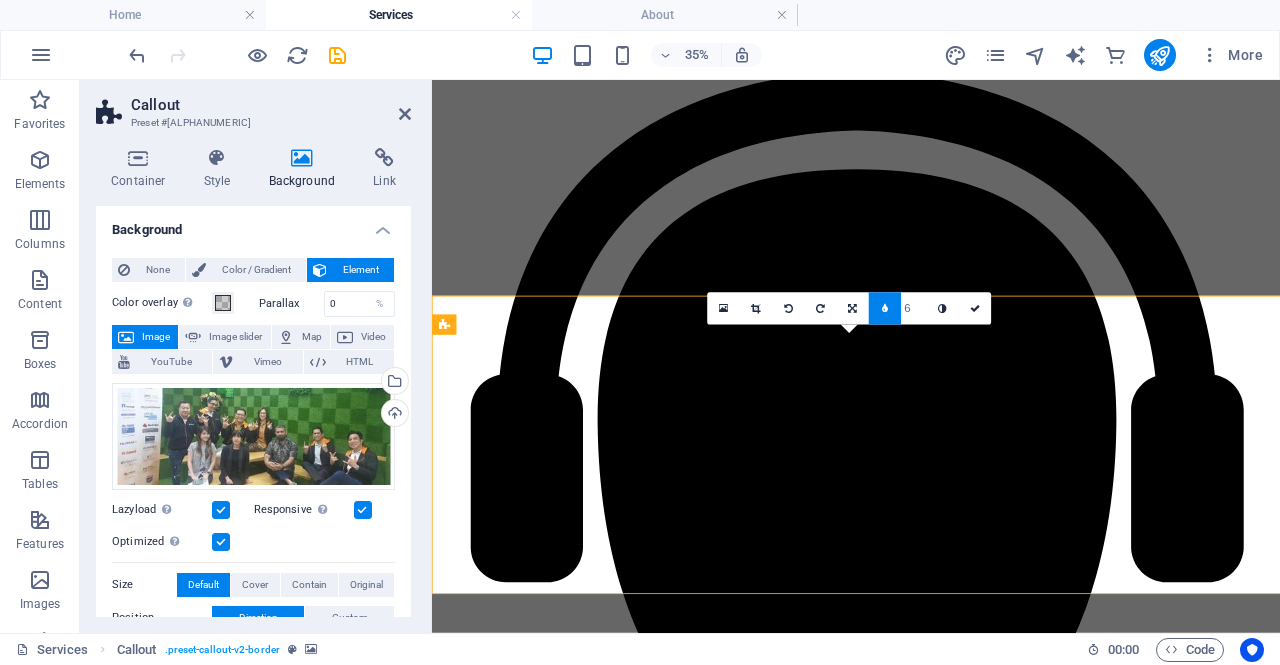 scroll, scrollTop: 5154, scrollLeft: 0, axis: vertical 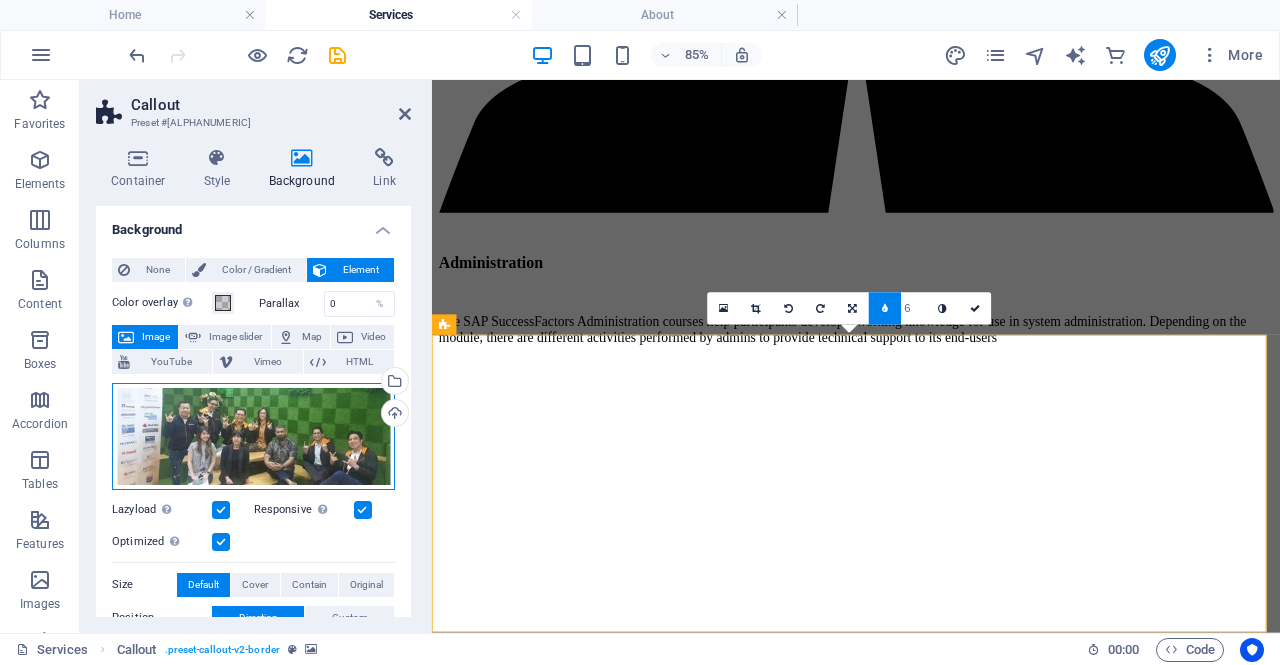 click on "Drag files here, click to choose files or select files from Files or our free stock photos & videos" at bounding box center (253, 436) 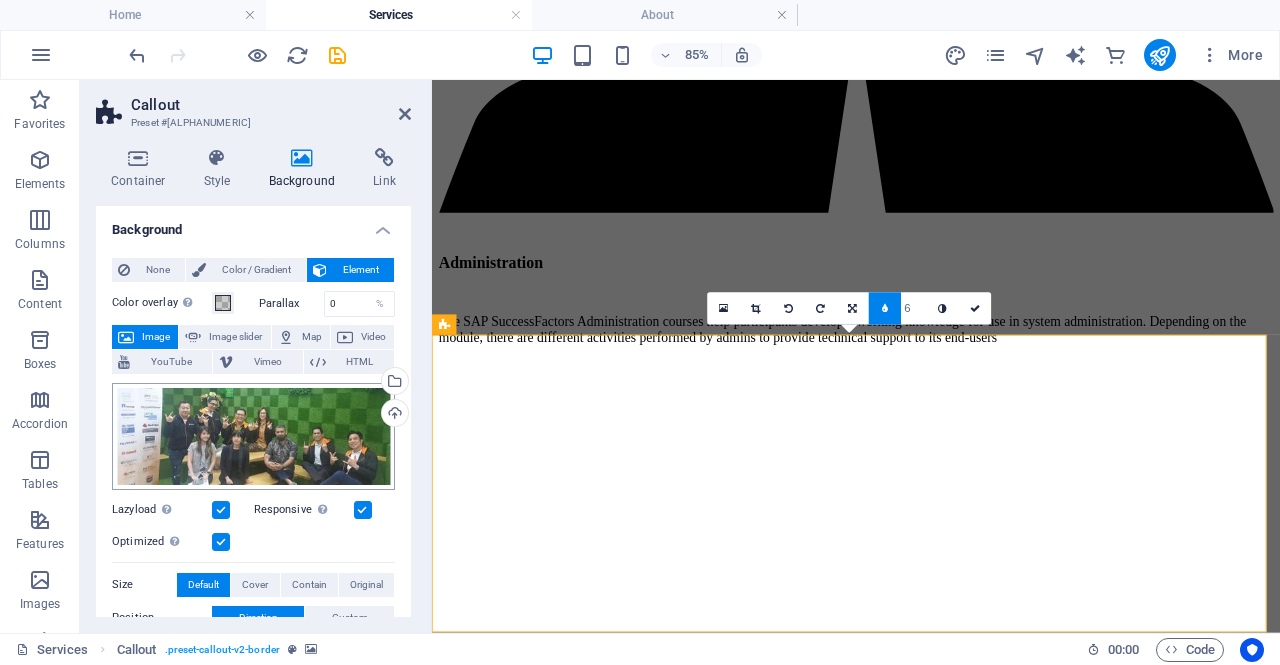 scroll, scrollTop: 4178, scrollLeft: 0, axis: vertical 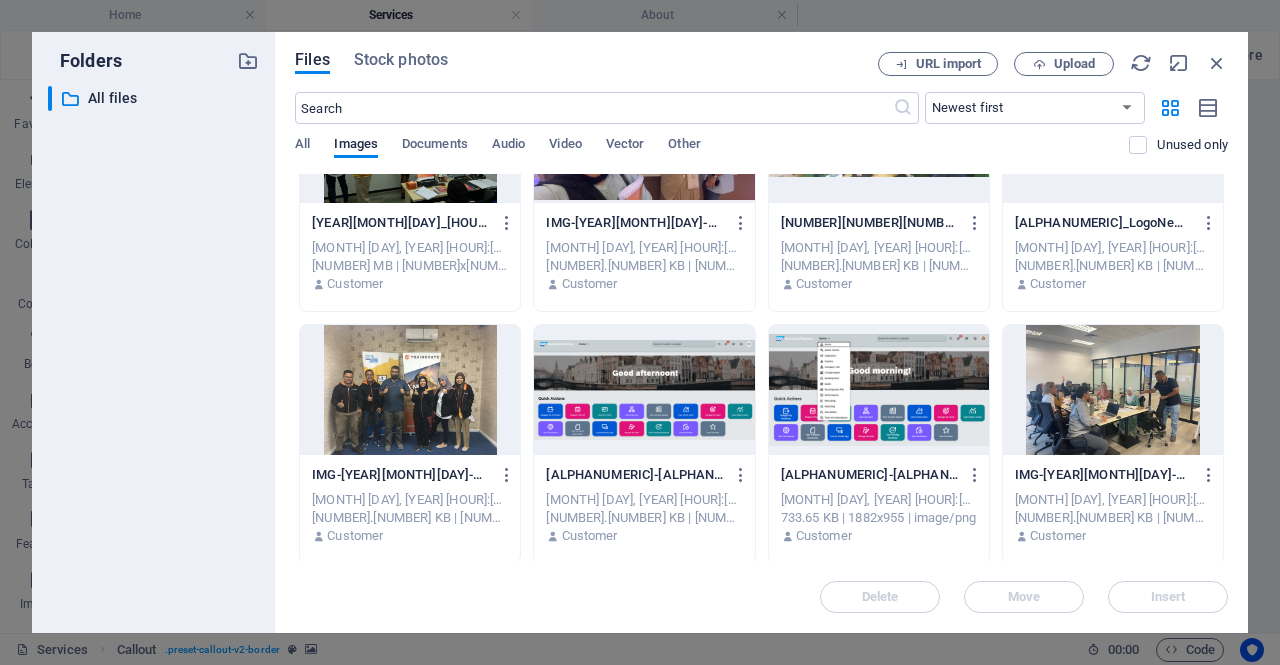 click at bounding box center (1113, 390) 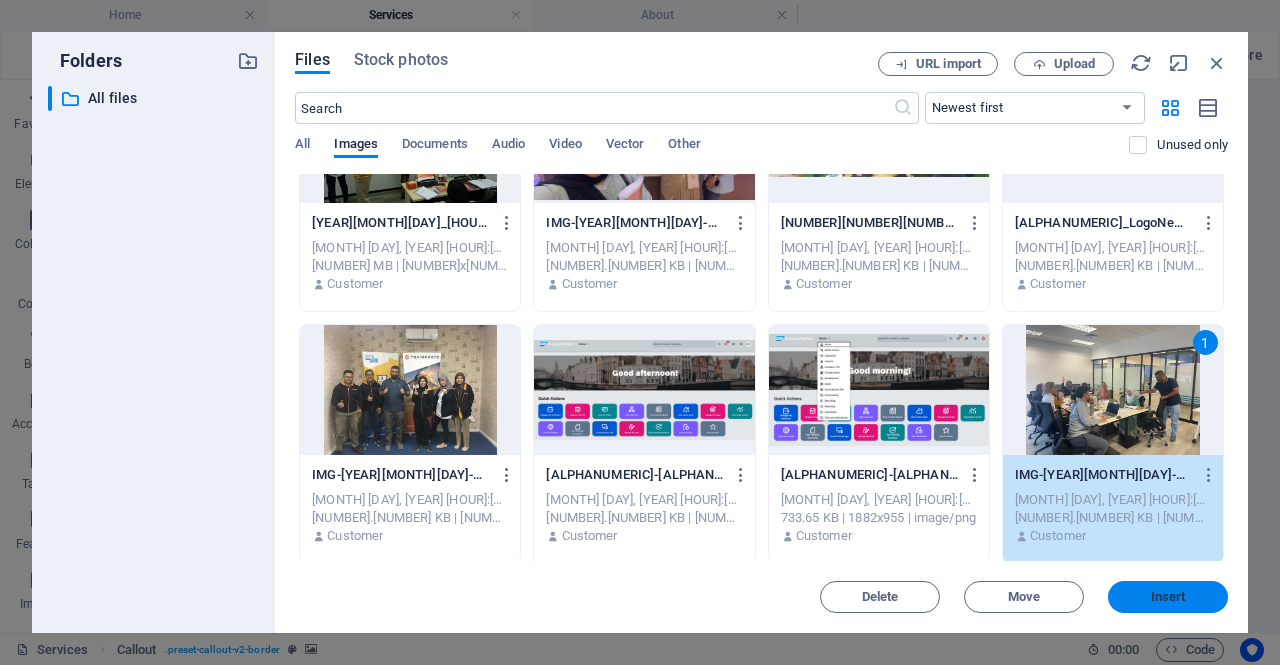 click on "Insert" at bounding box center [1168, 597] 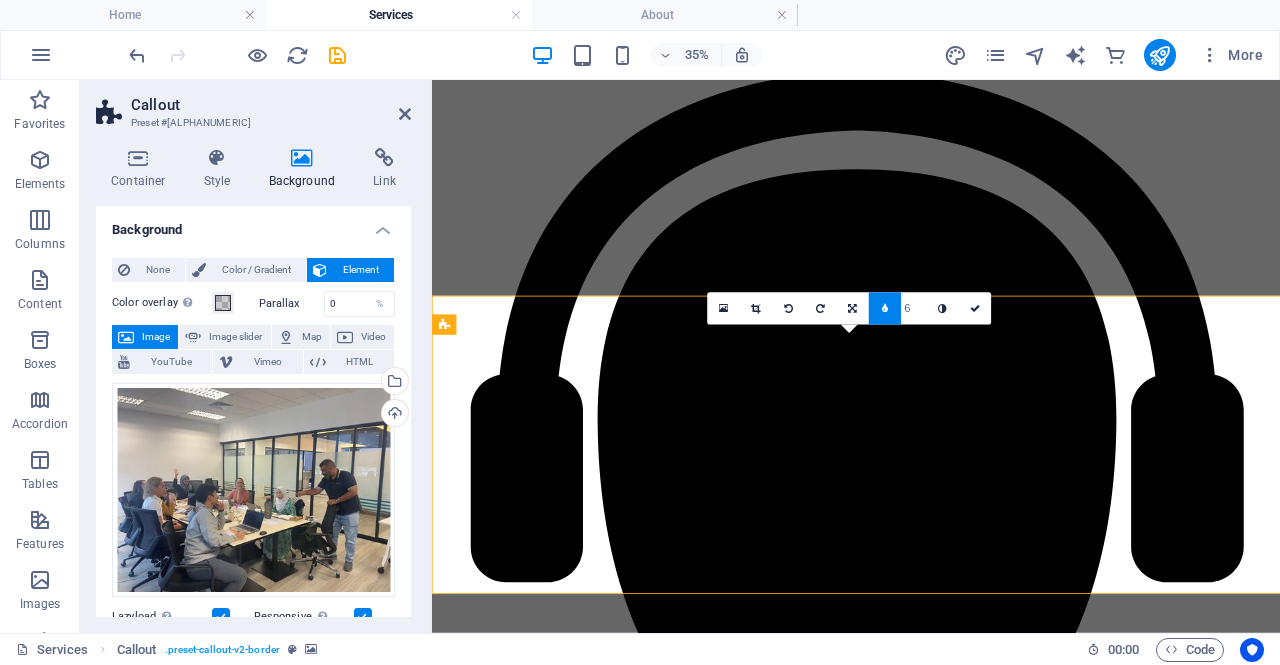scroll, scrollTop: 5154, scrollLeft: 0, axis: vertical 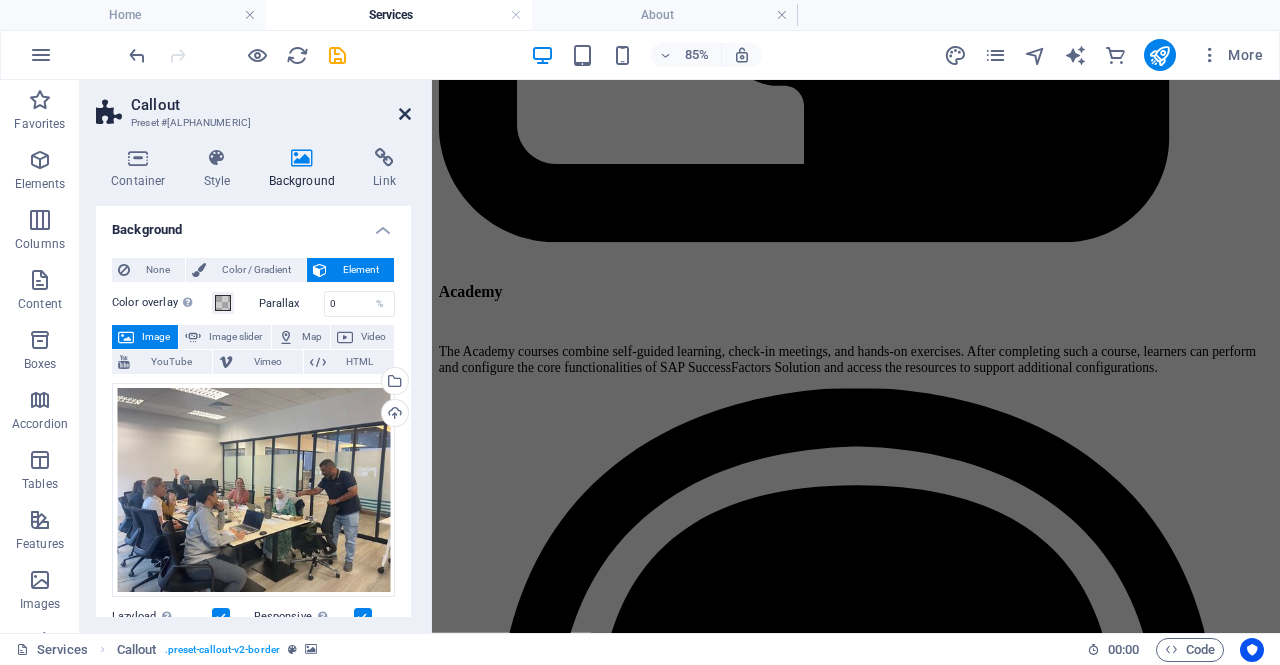 click at bounding box center [405, 114] 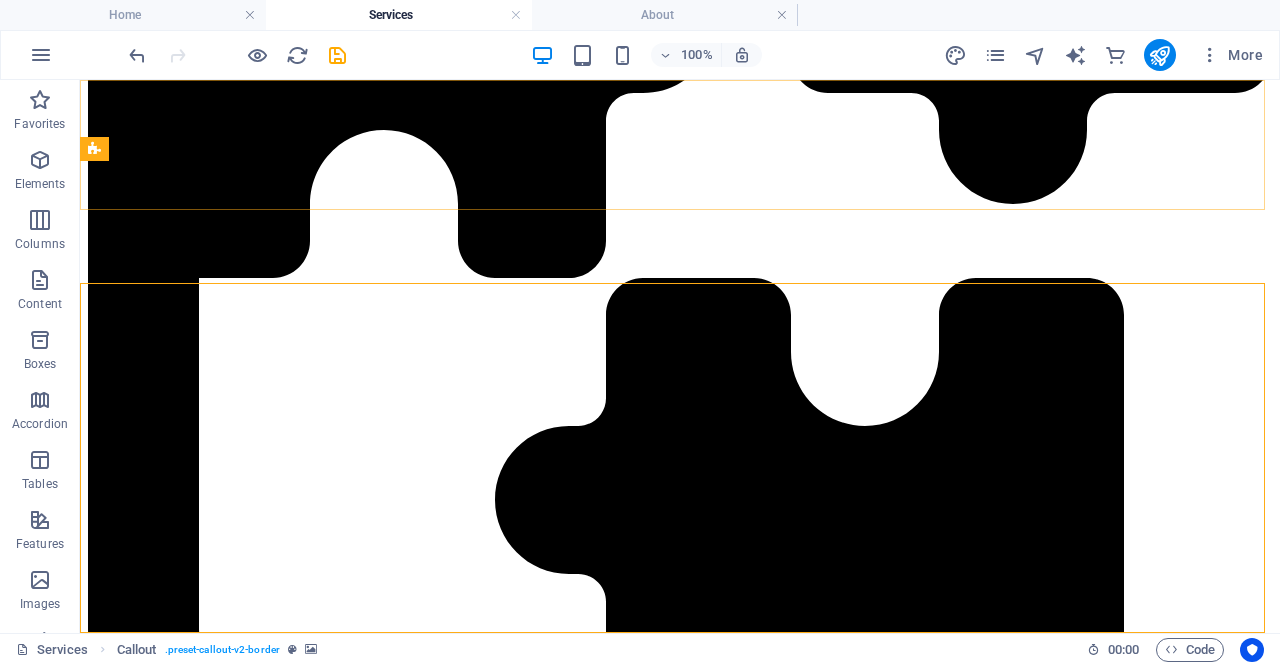 scroll, scrollTop: 5035, scrollLeft: 0, axis: vertical 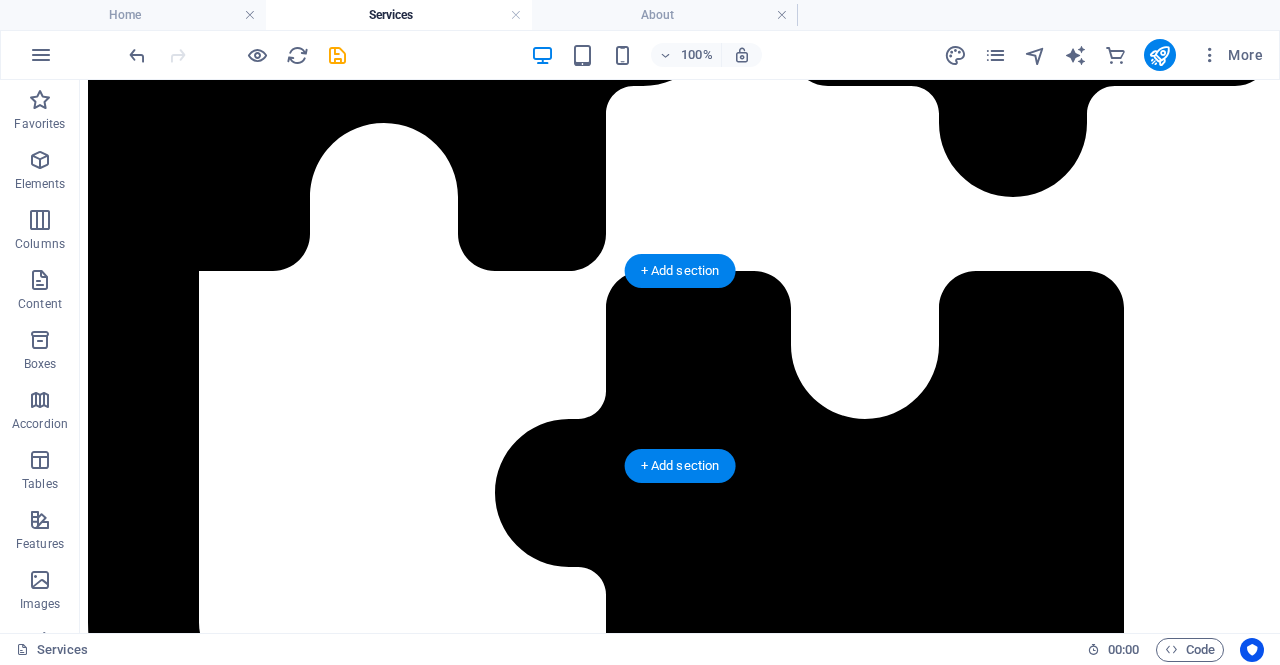 click at bounding box center [680, 9304] 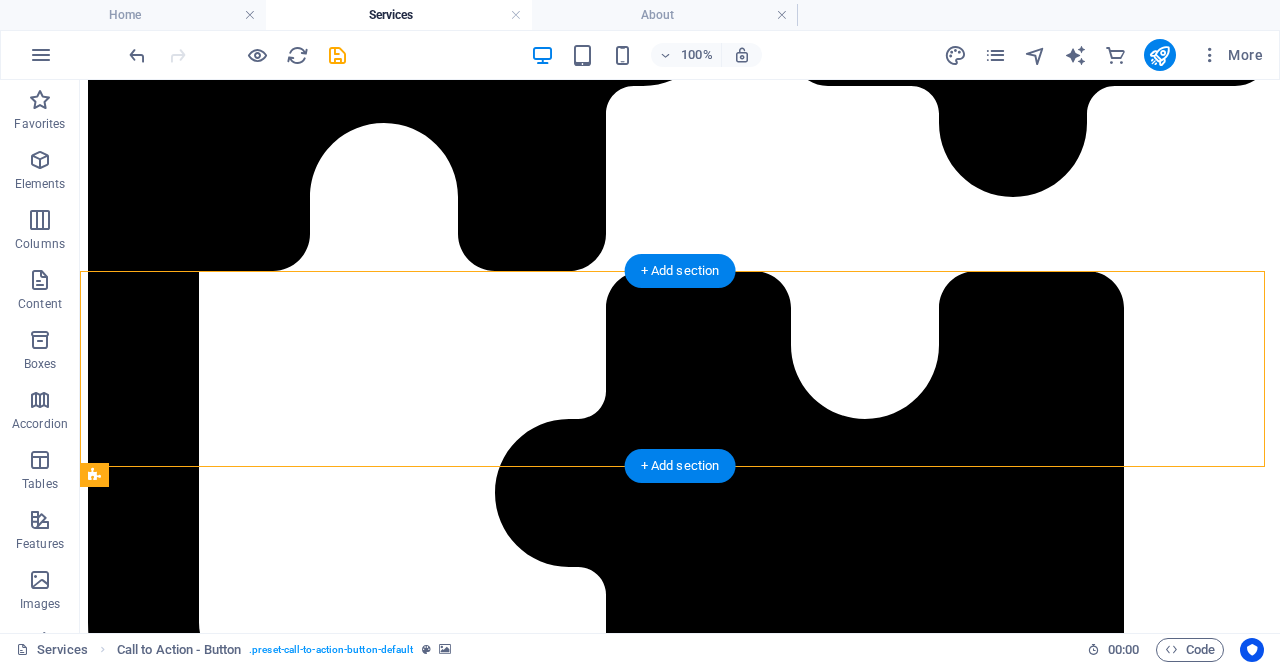 click at bounding box center (680, 9304) 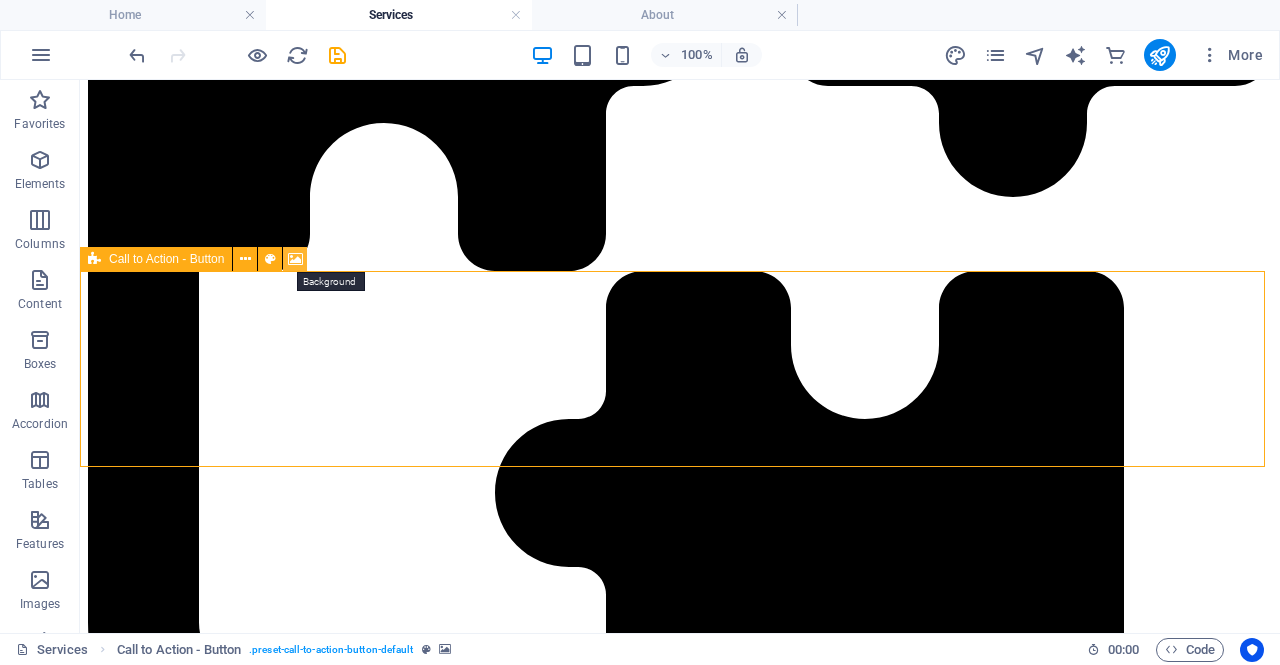 click at bounding box center [295, 259] 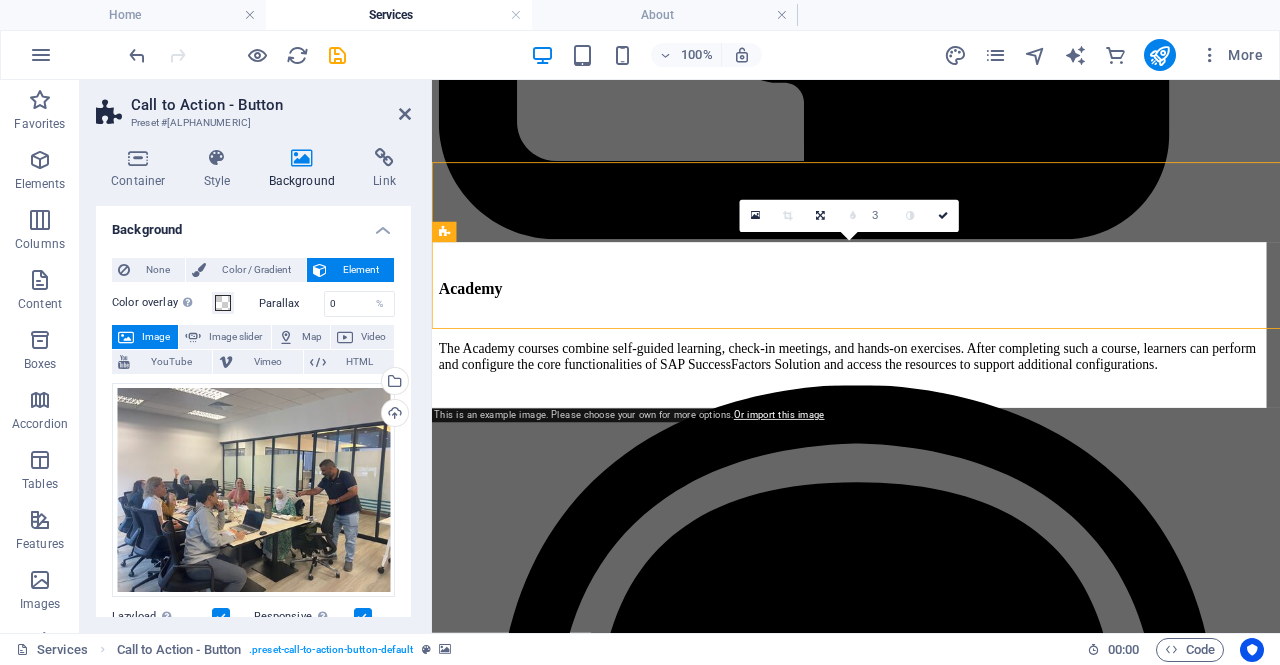 scroll, scrollTop: 4026, scrollLeft: 0, axis: vertical 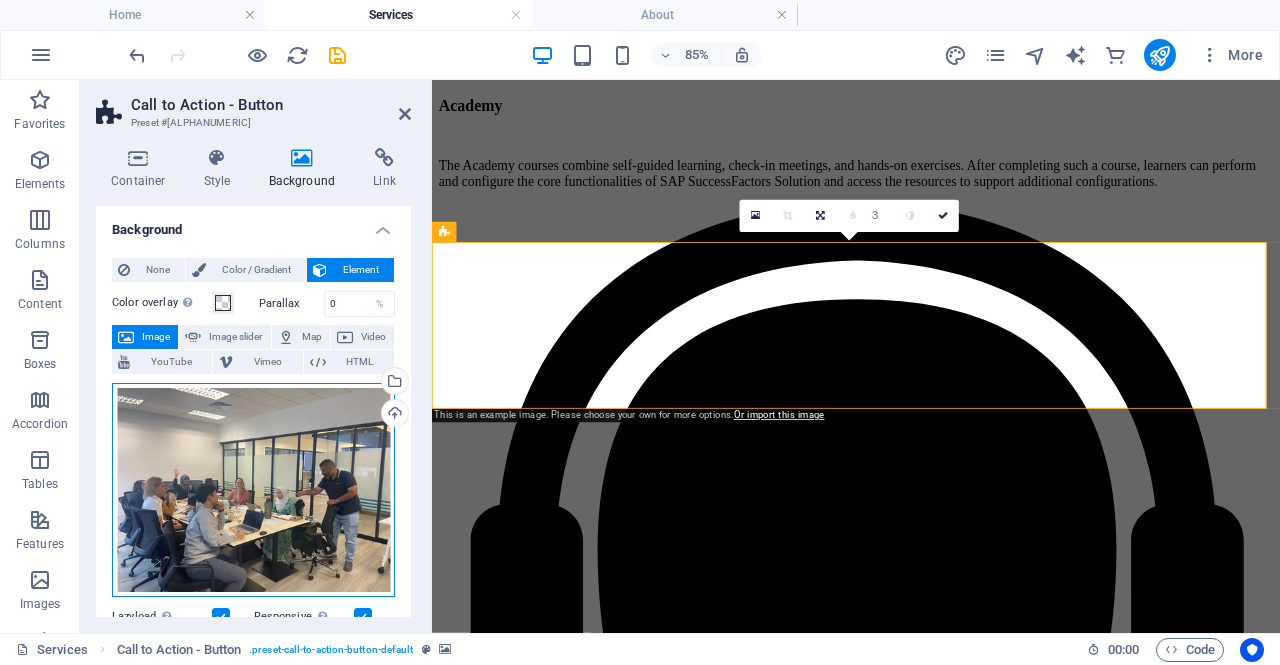 click on "Drag files here, click to choose files or select files from Files or our free stock photos & videos" at bounding box center (253, 490) 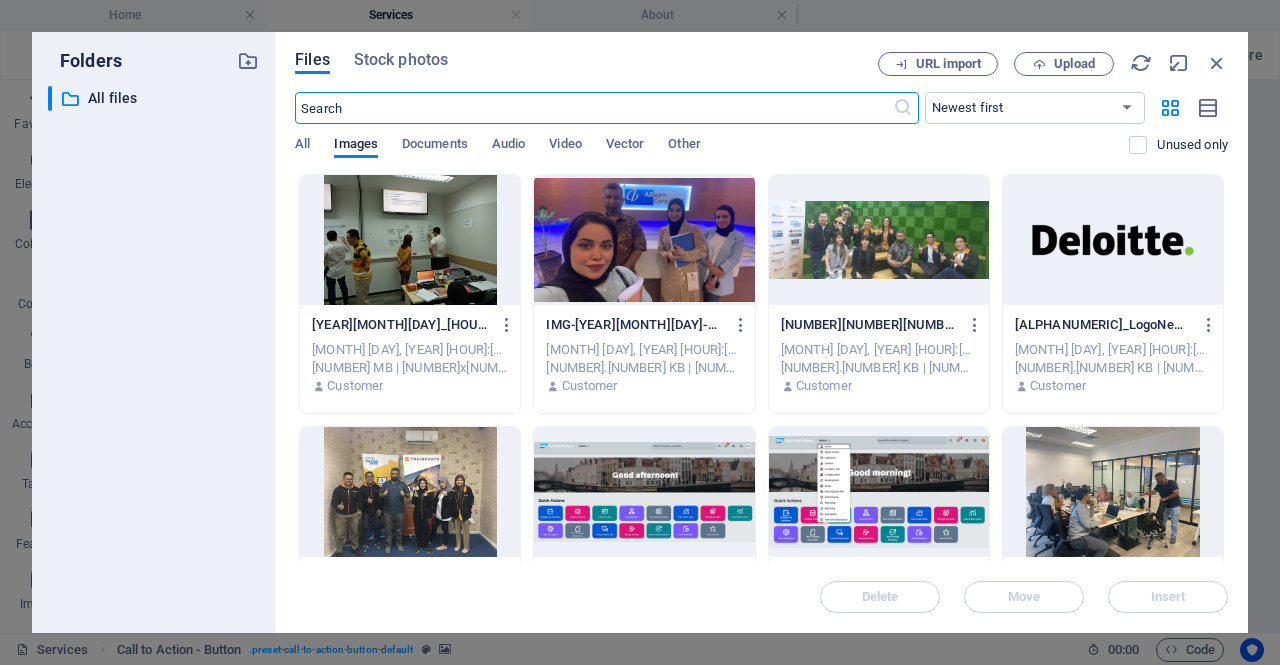 scroll, scrollTop: 3981, scrollLeft: 0, axis: vertical 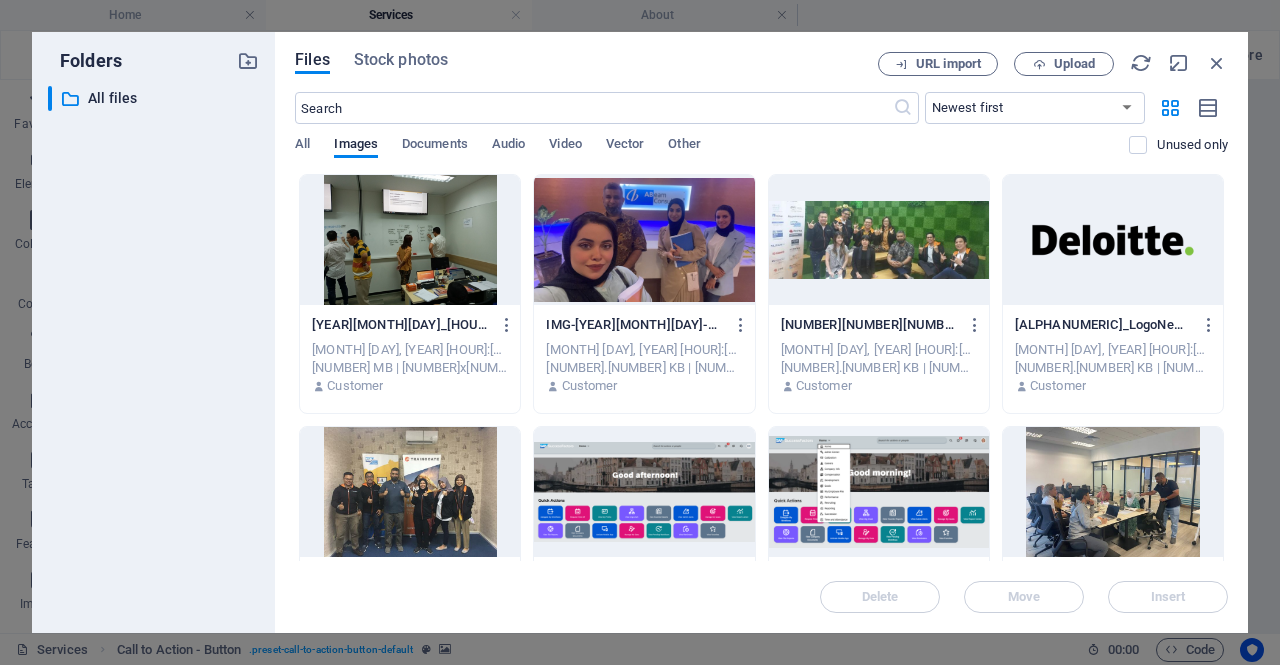 click at bounding box center [879, 240] 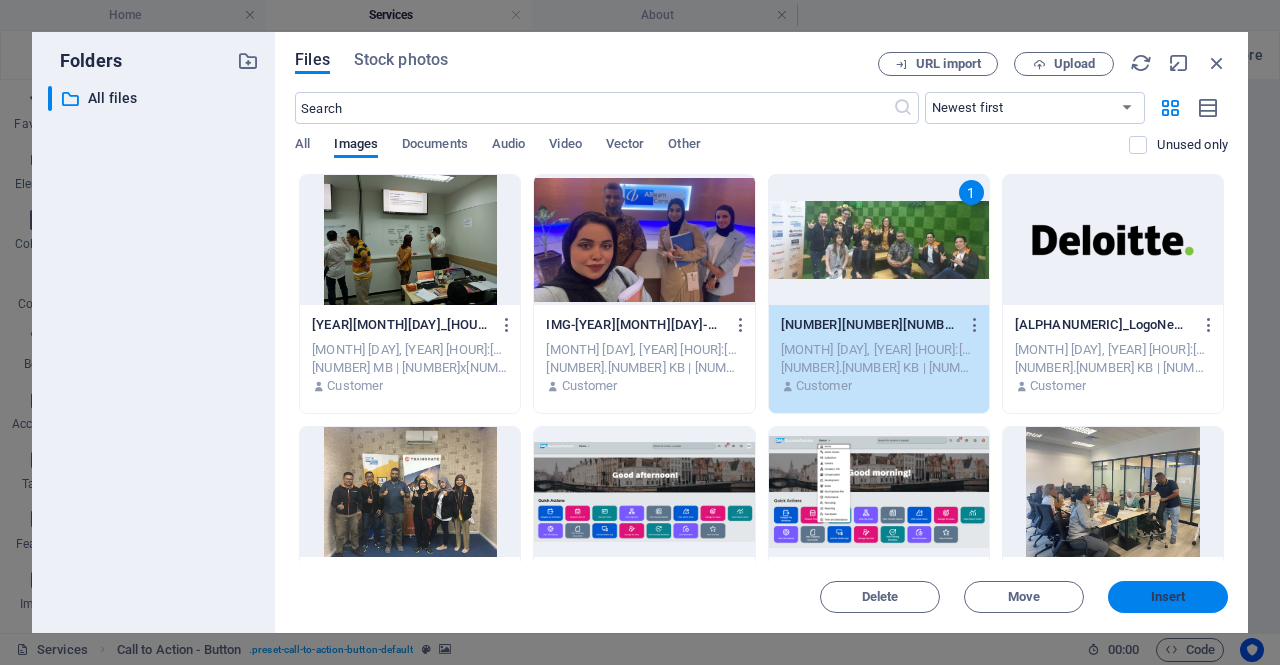 click on "Insert" at bounding box center (1168, 597) 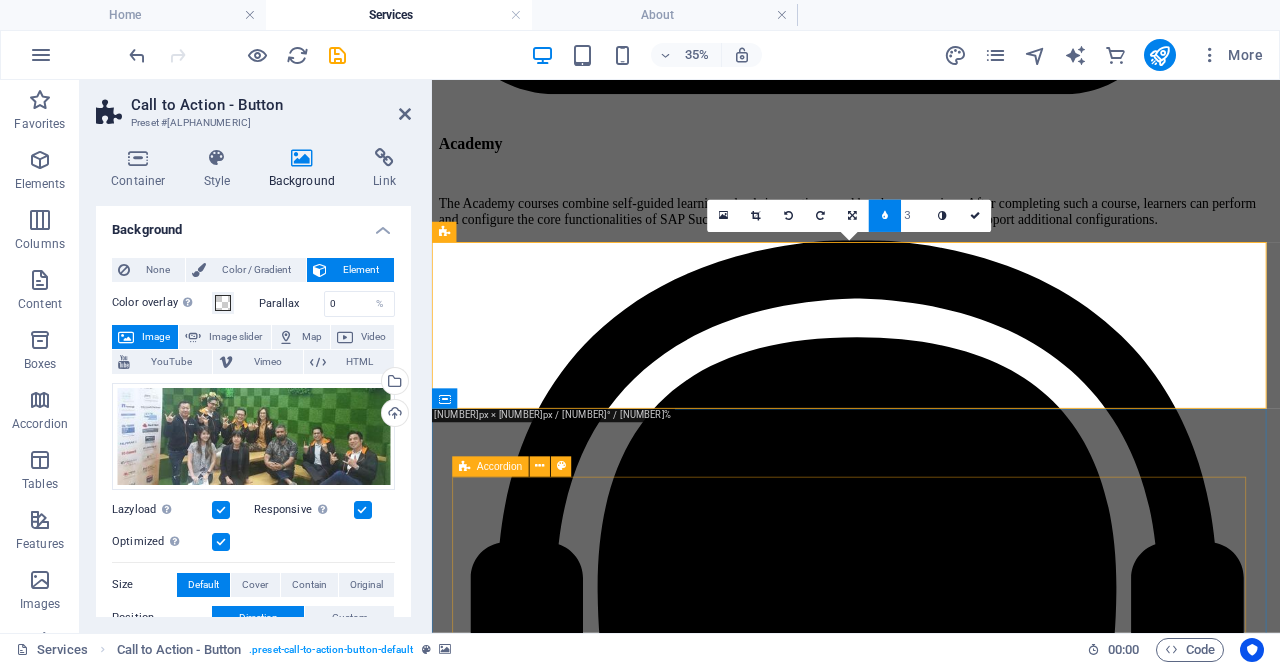 scroll, scrollTop: 4026, scrollLeft: 0, axis: vertical 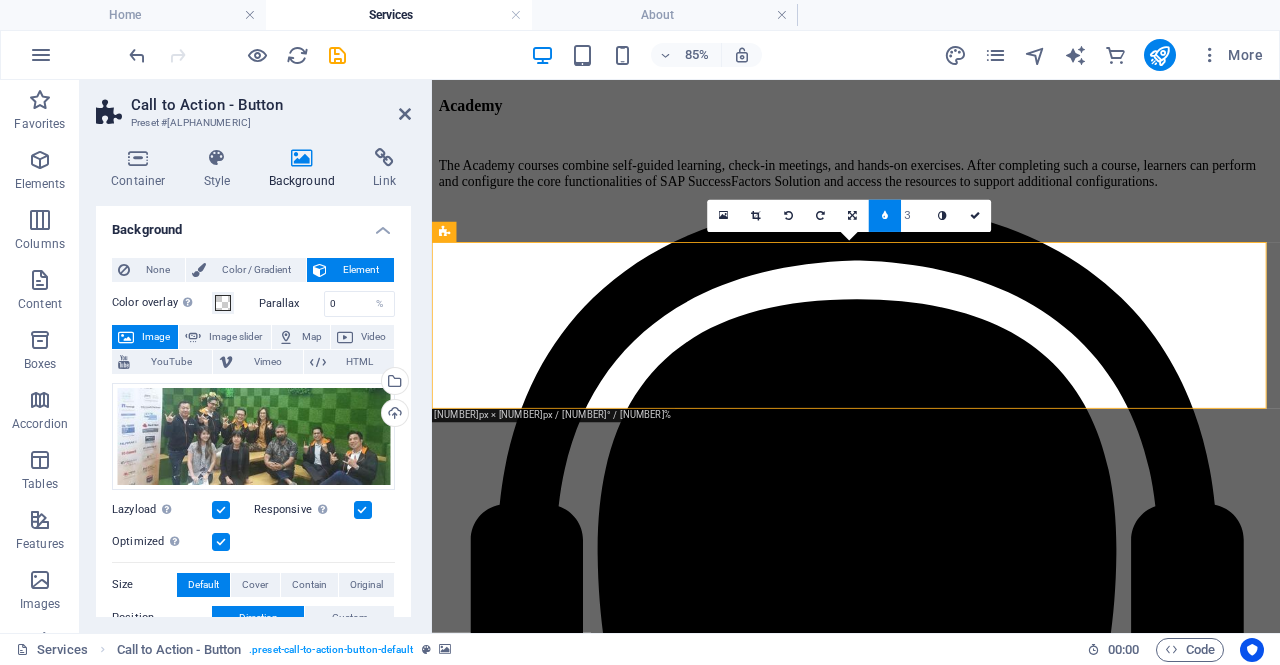 type on "4" 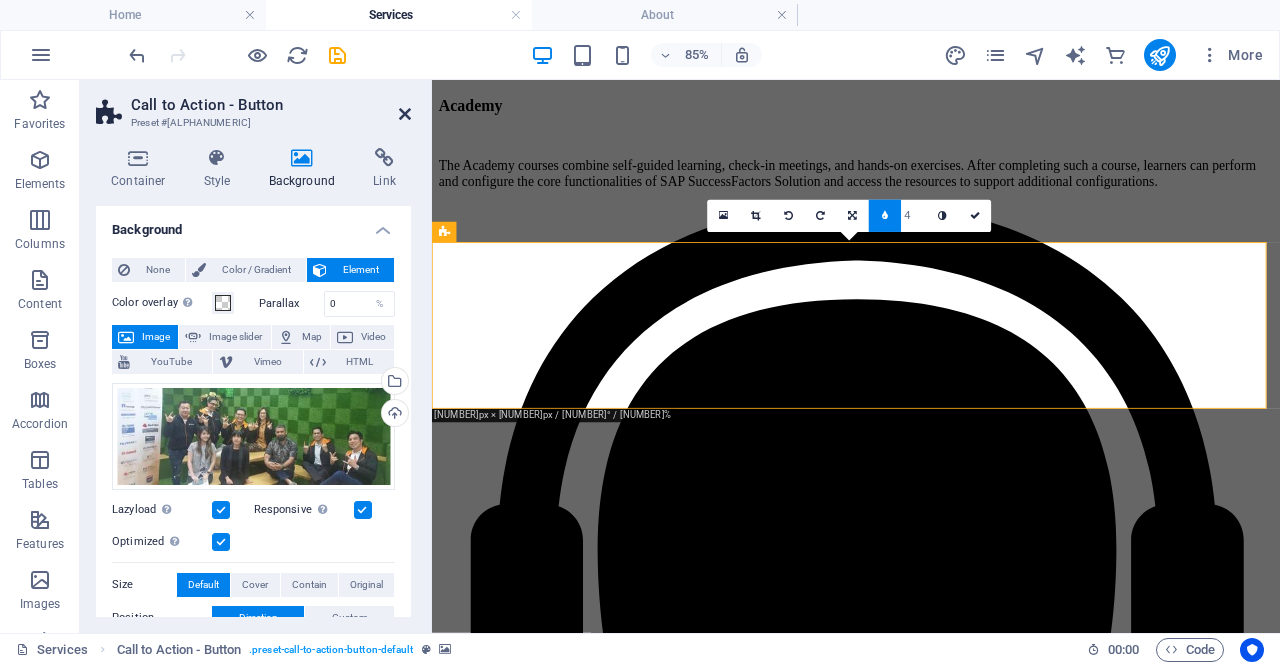 click at bounding box center (405, 114) 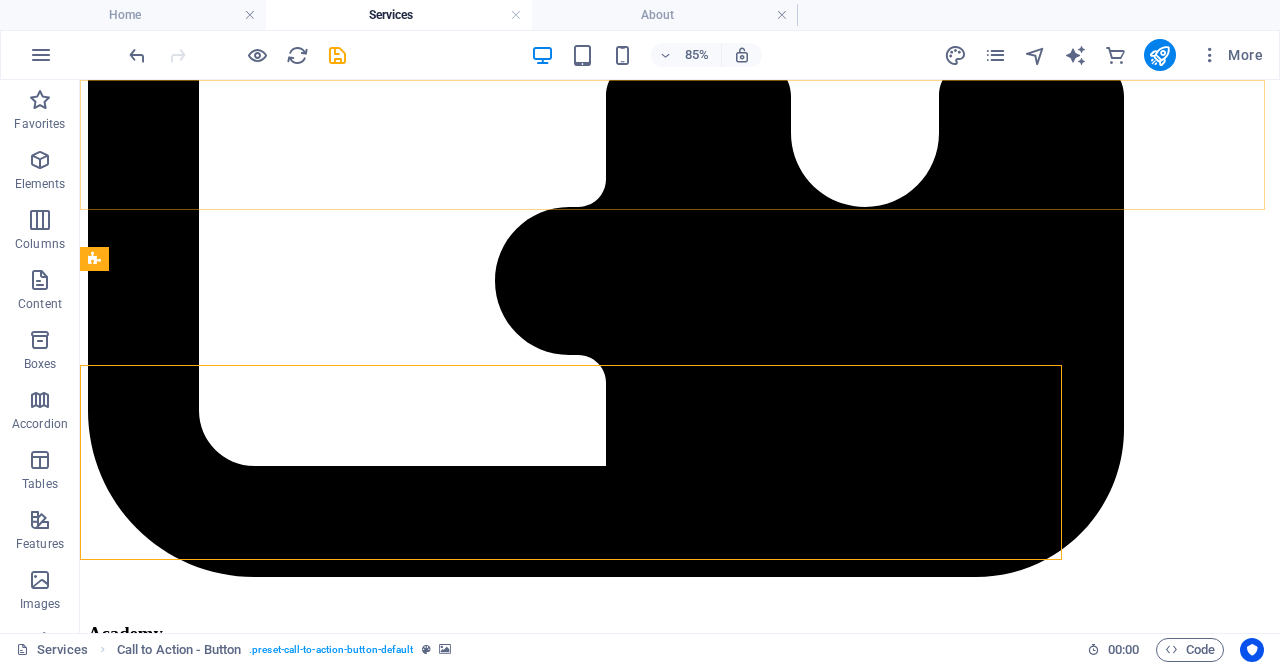 scroll, scrollTop: 3810, scrollLeft: 0, axis: vertical 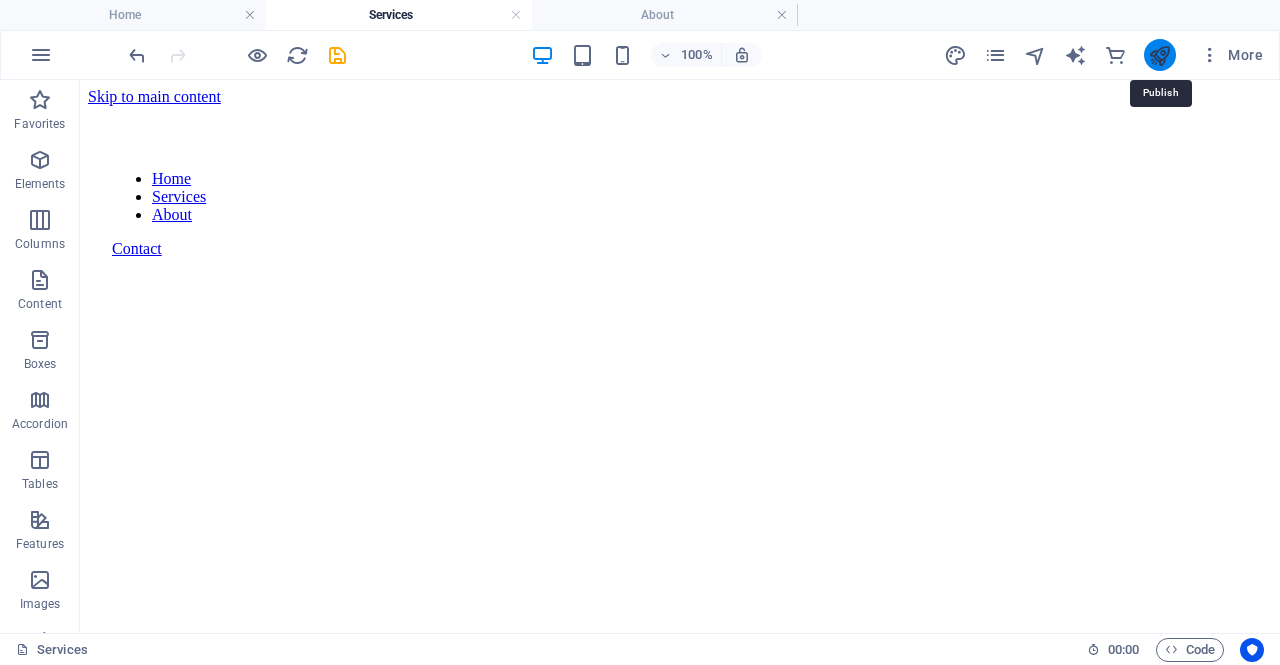 click at bounding box center (1159, 55) 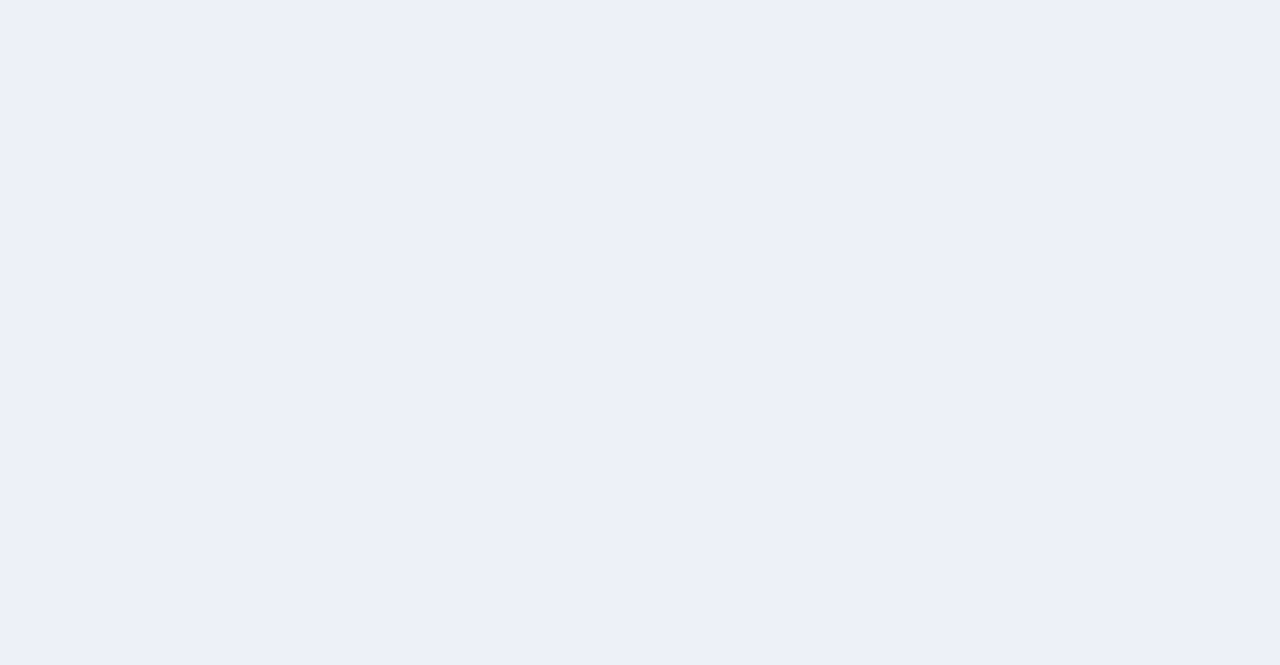 scroll, scrollTop: 0, scrollLeft: 0, axis: both 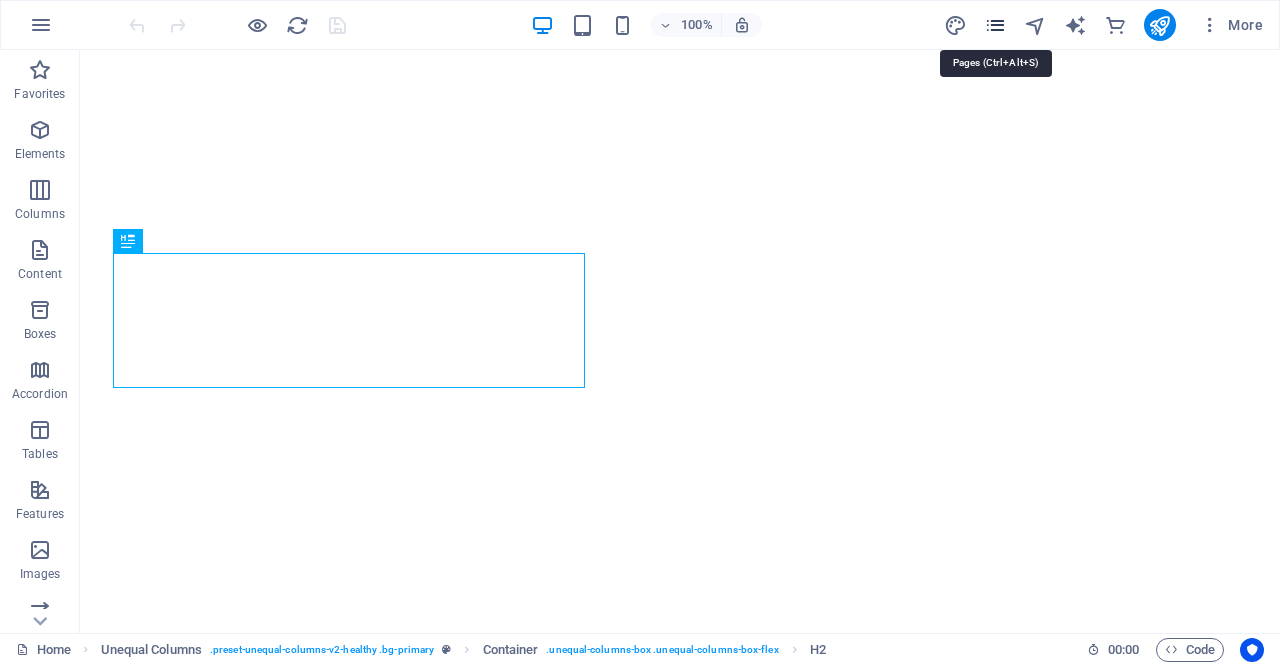 click at bounding box center (995, 25) 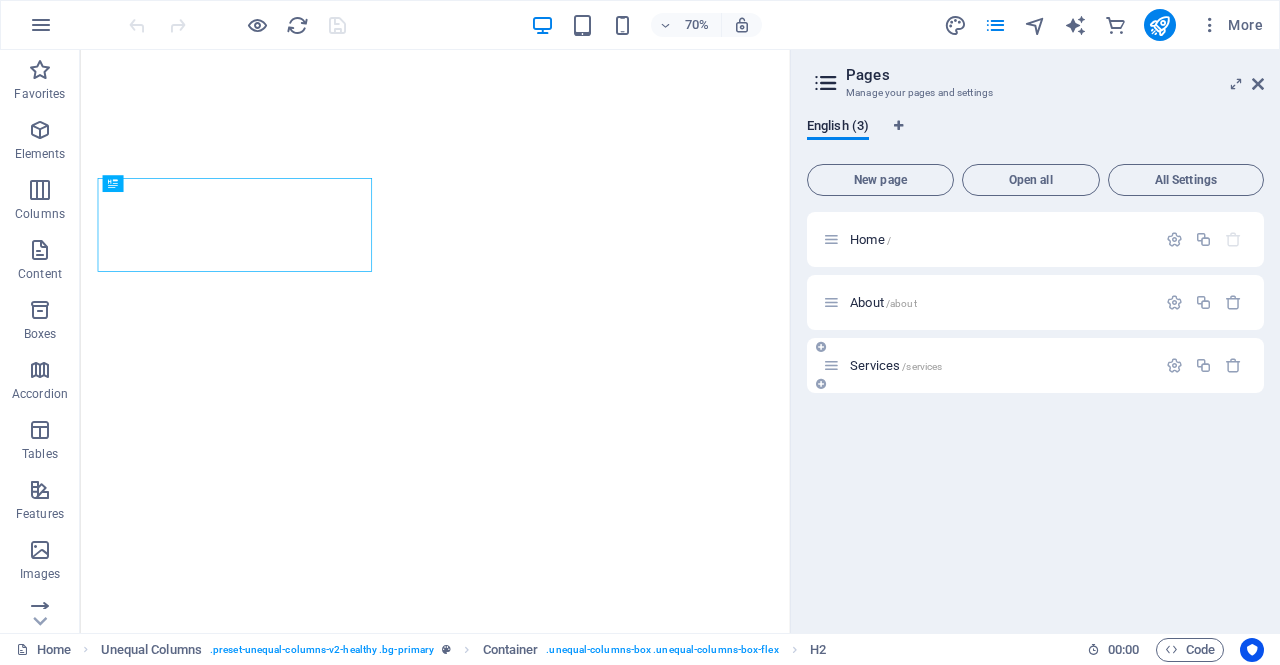 click on "Services /services" at bounding box center [989, 365] 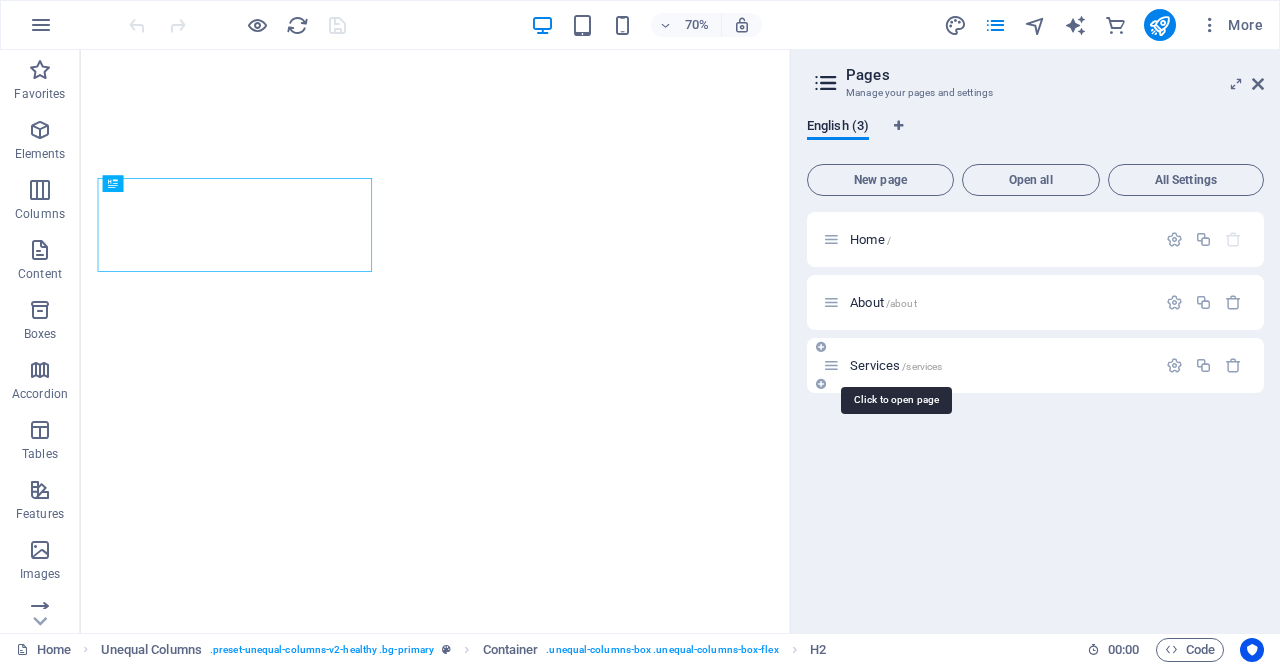 click on "Services /services" at bounding box center [896, 365] 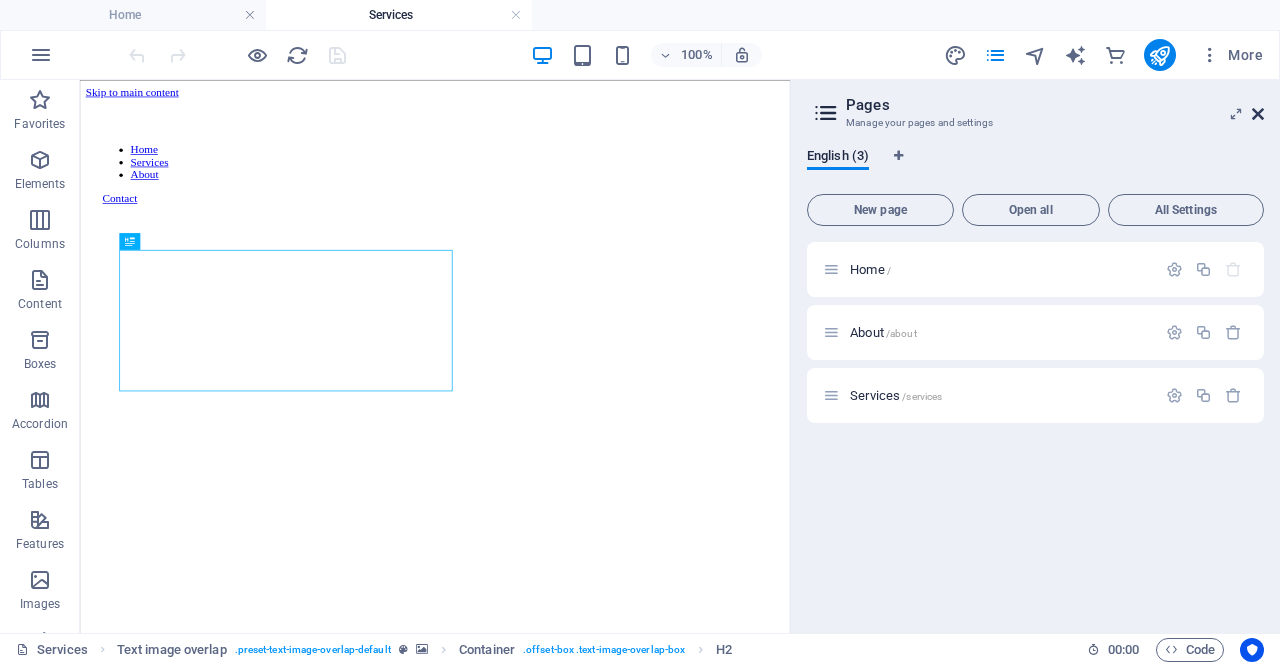 scroll, scrollTop: 0, scrollLeft: 0, axis: both 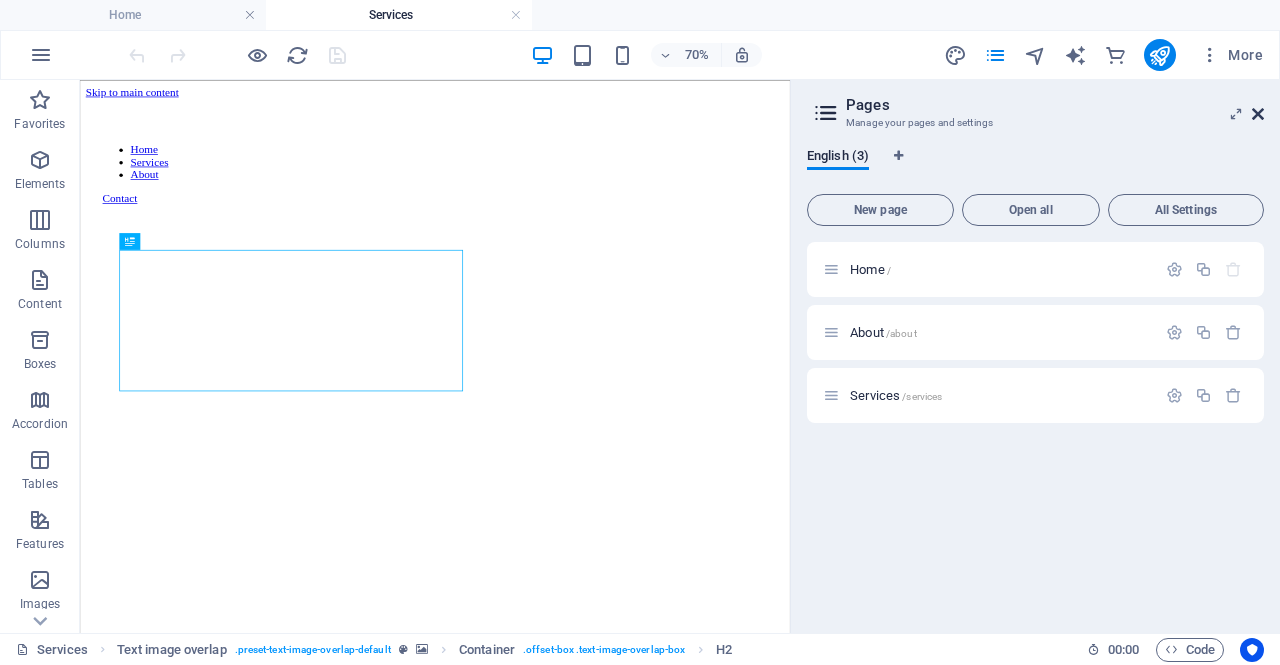 click at bounding box center (1258, 114) 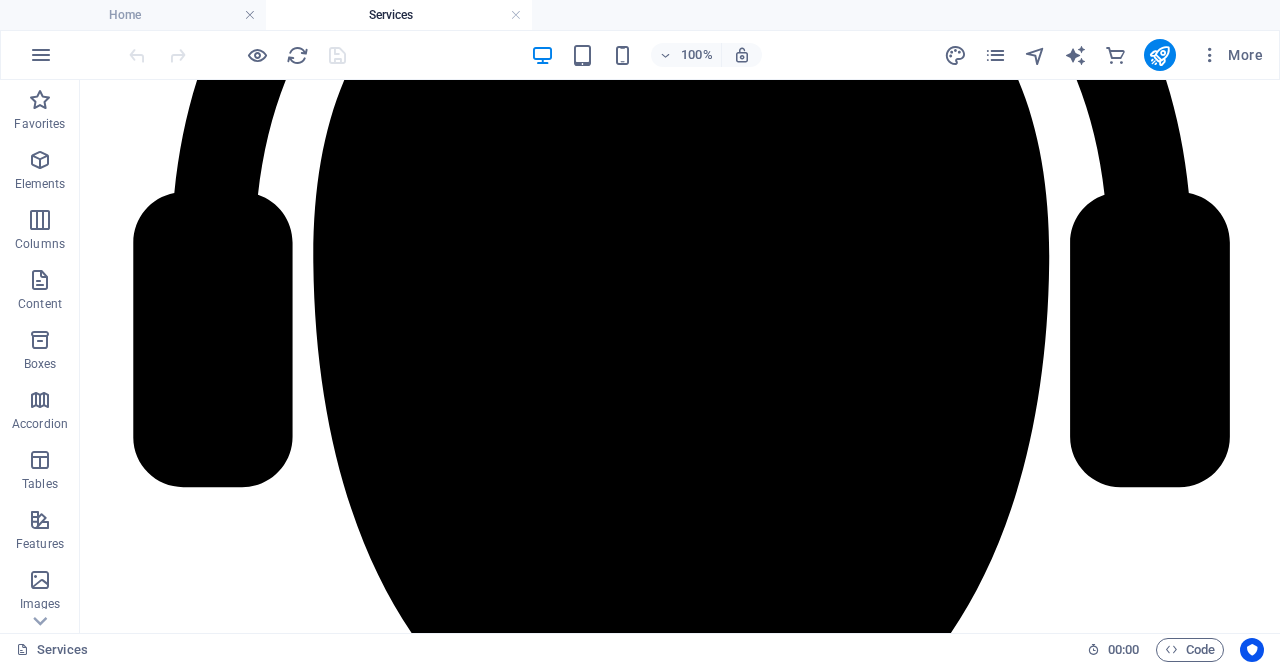 scroll, scrollTop: 5035, scrollLeft: 0, axis: vertical 